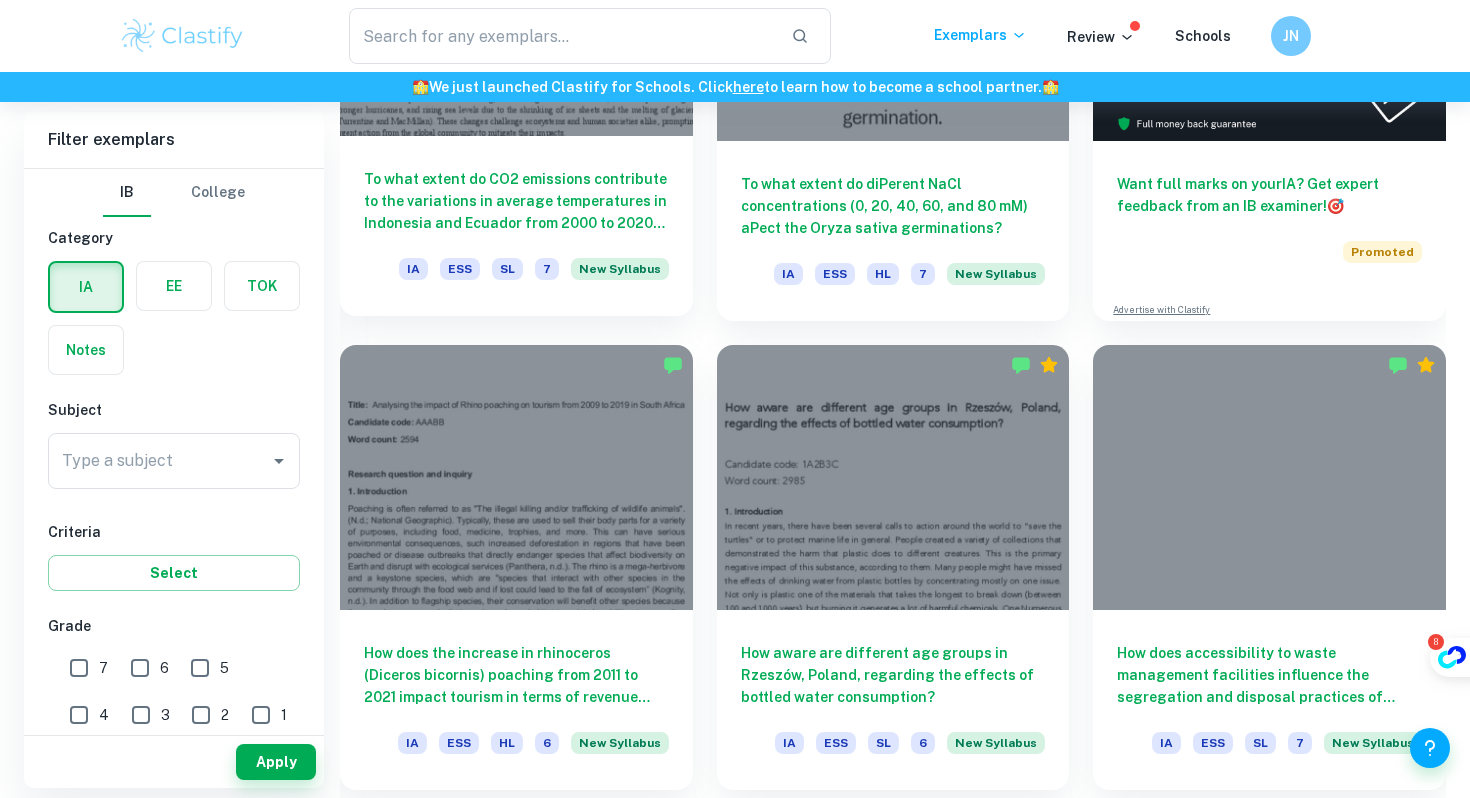 scroll, scrollTop: 804, scrollLeft: 0, axis: vertical 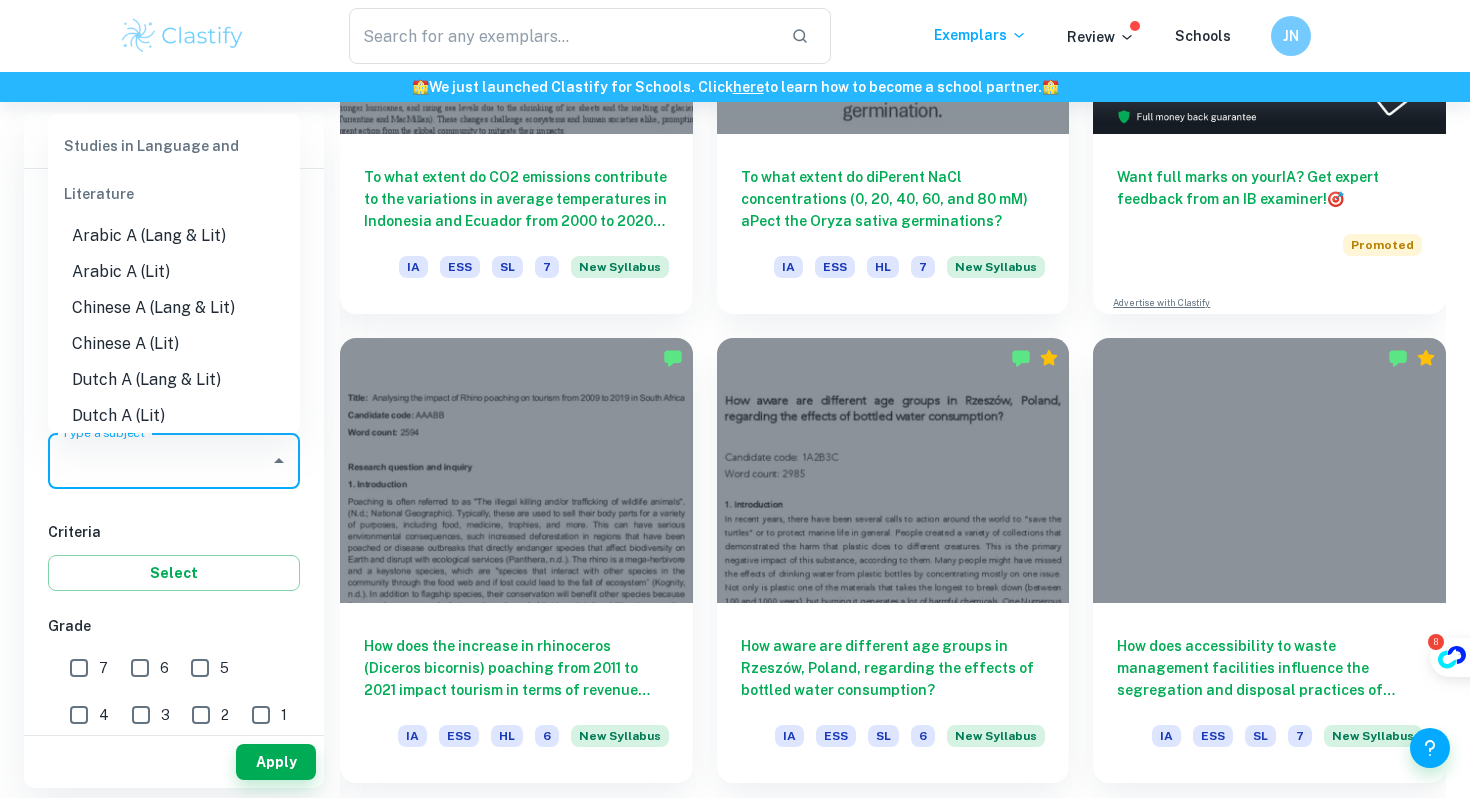 click on "Type a subject" at bounding box center (159, 461) 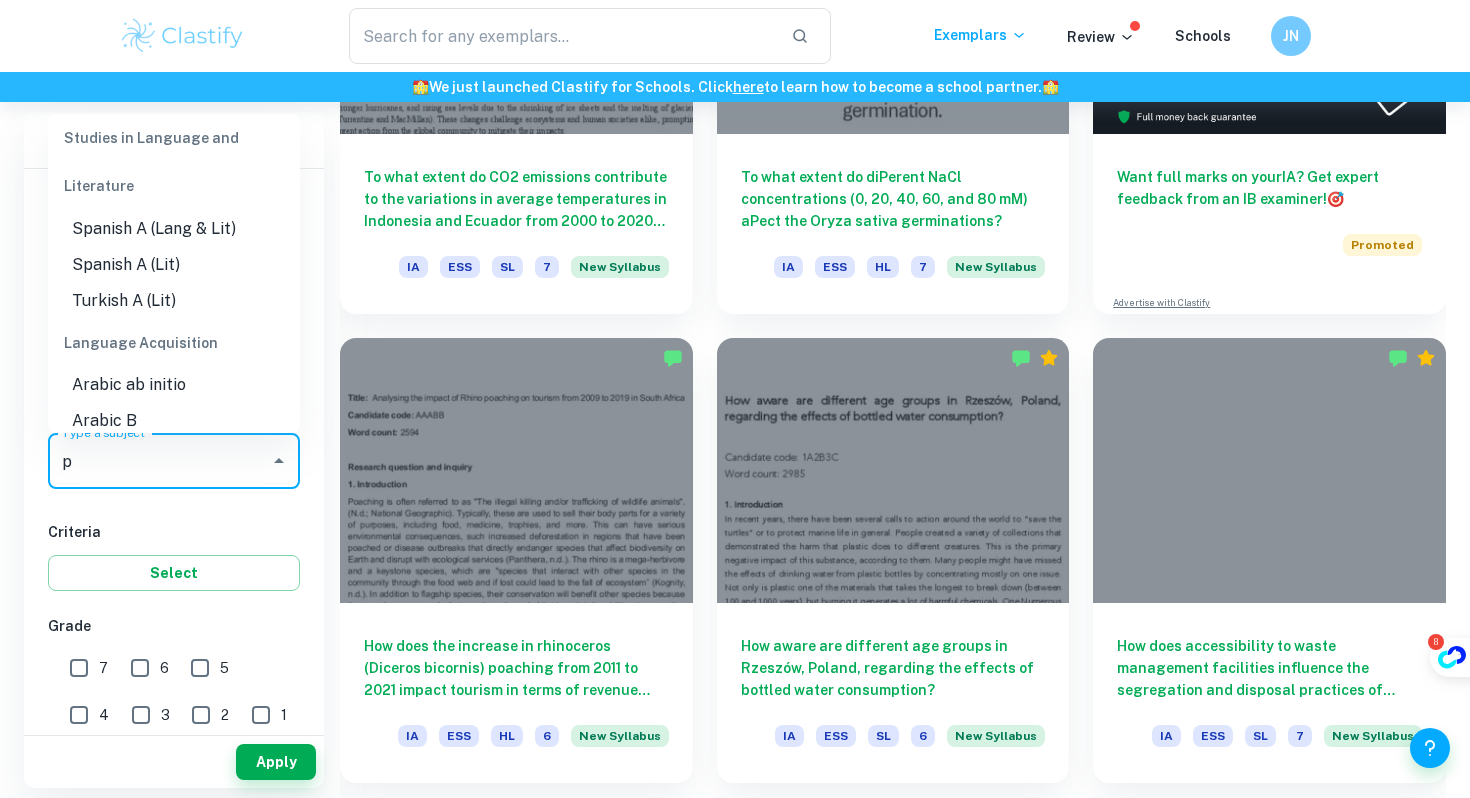 scroll, scrollTop: 0, scrollLeft: 0, axis: both 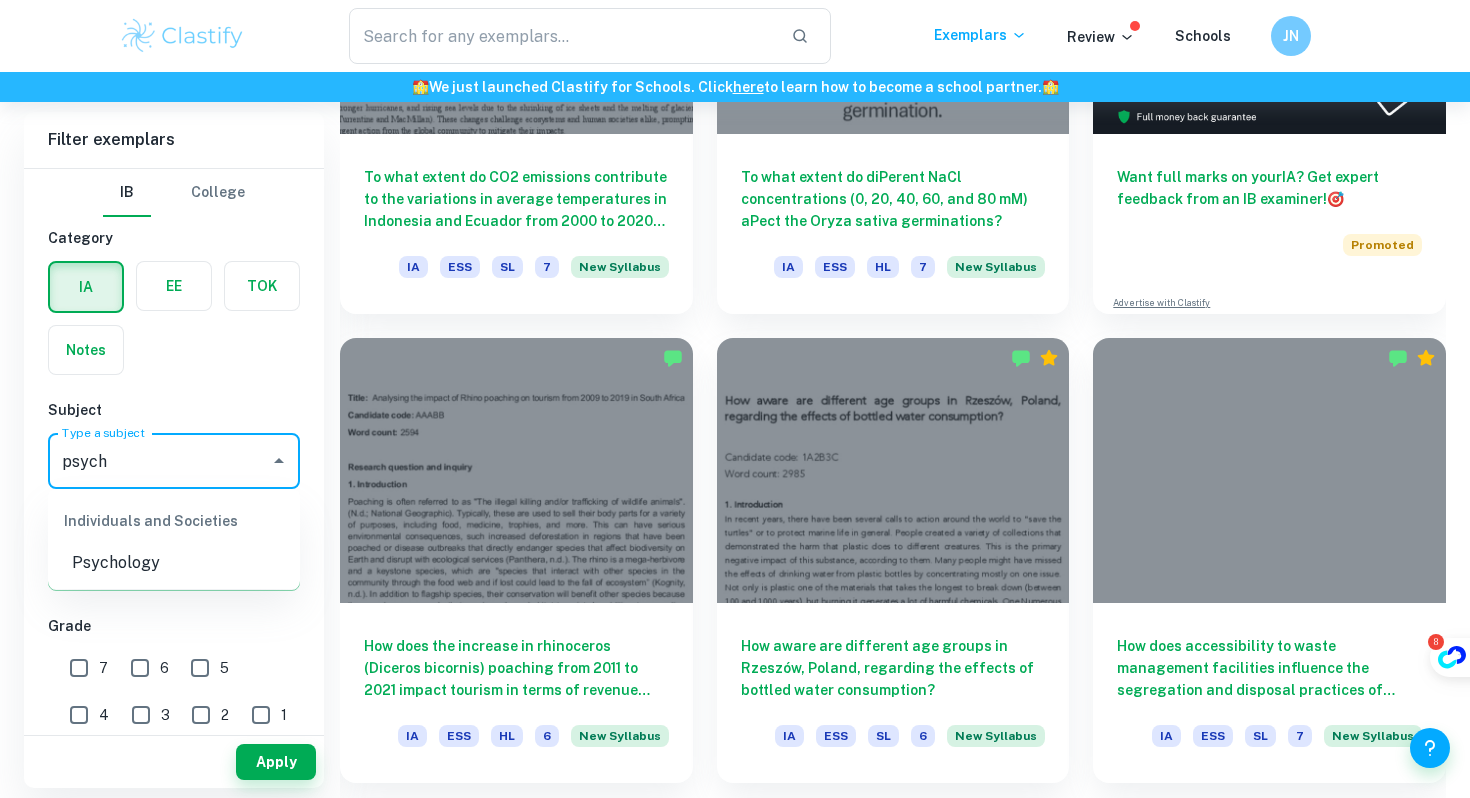 click on "Psychology" at bounding box center [174, 563] 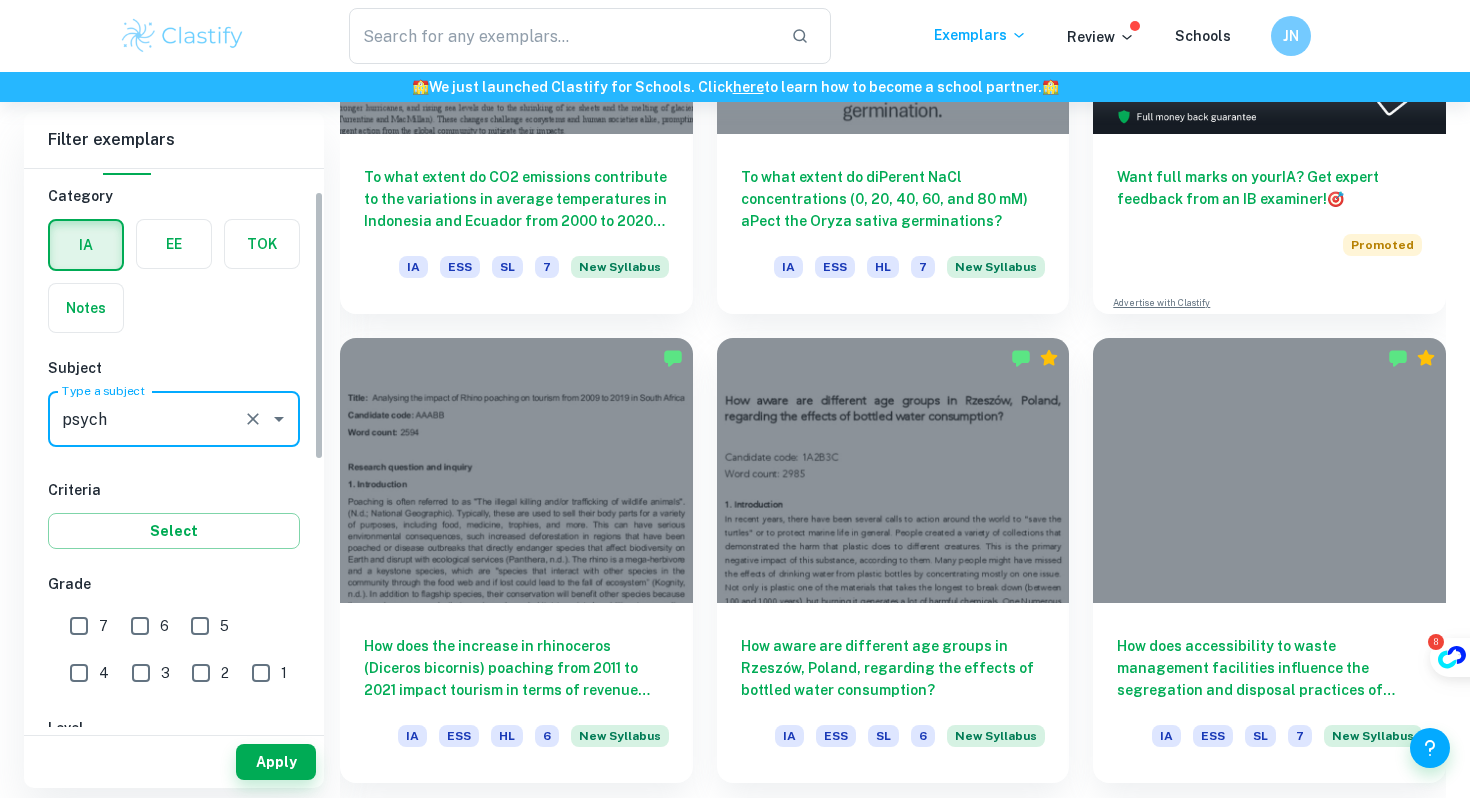 scroll, scrollTop: 47, scrollLeft: 0, axis: vertical 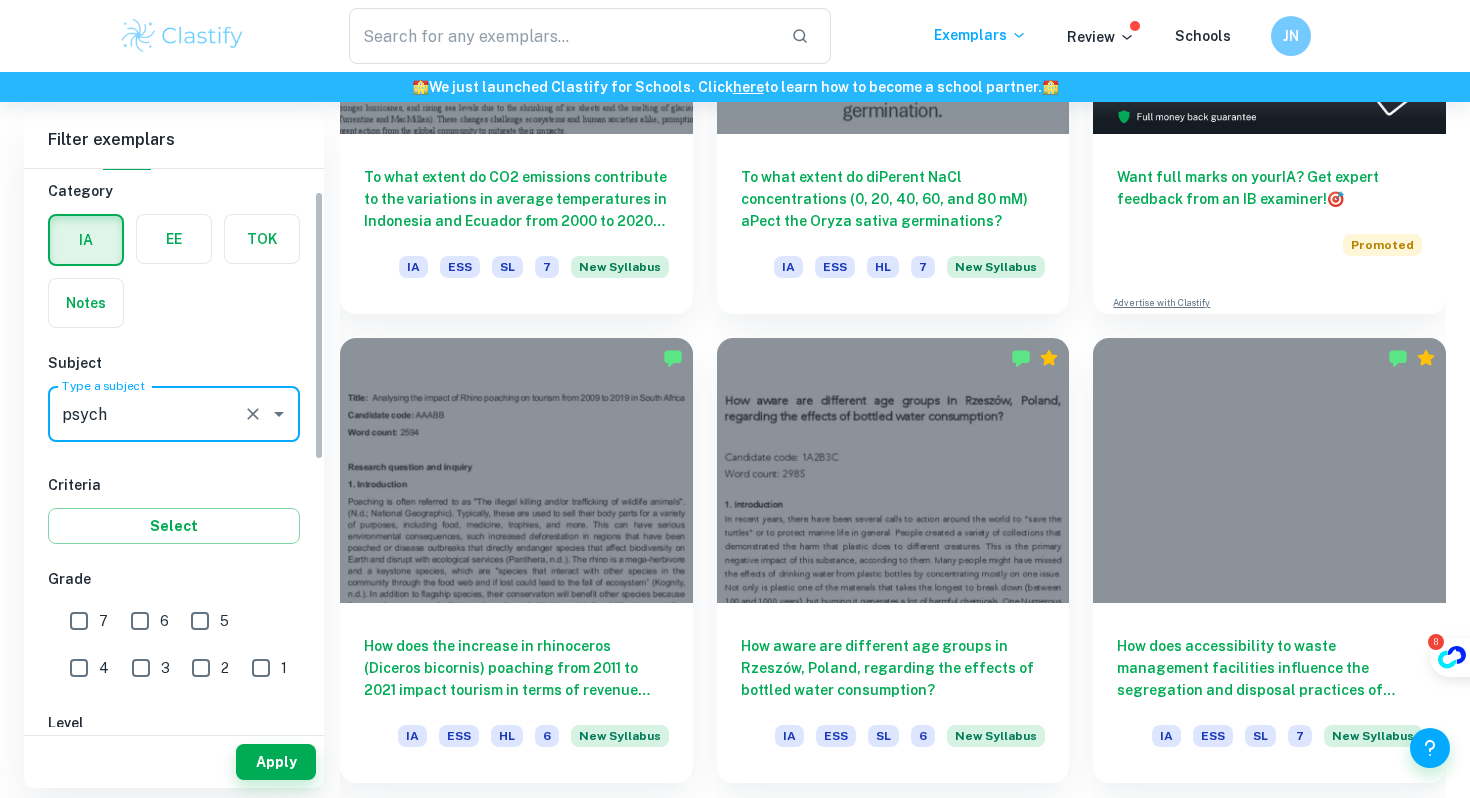 type on "Psychology" 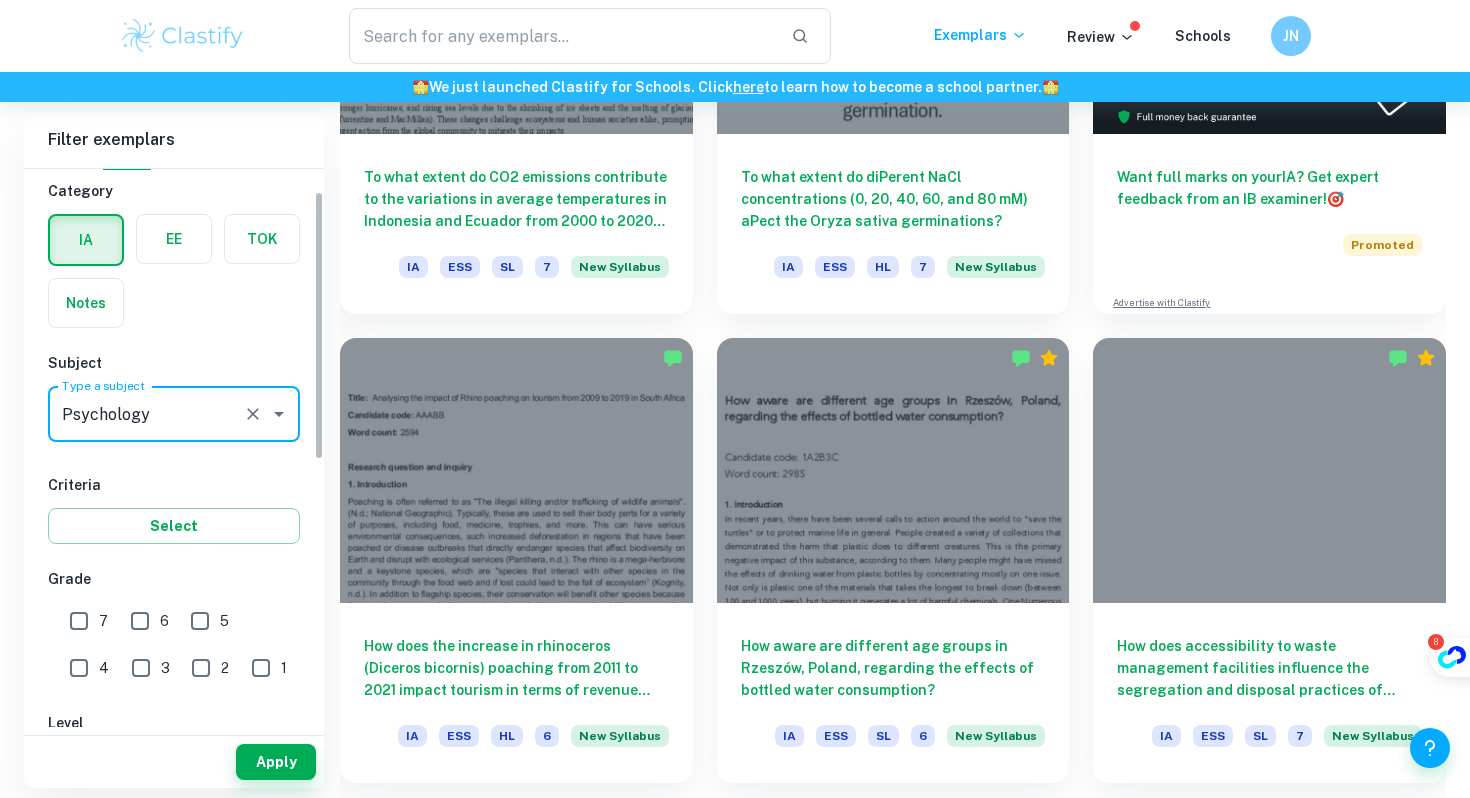 click on "6" at bounding box center (154, 618) 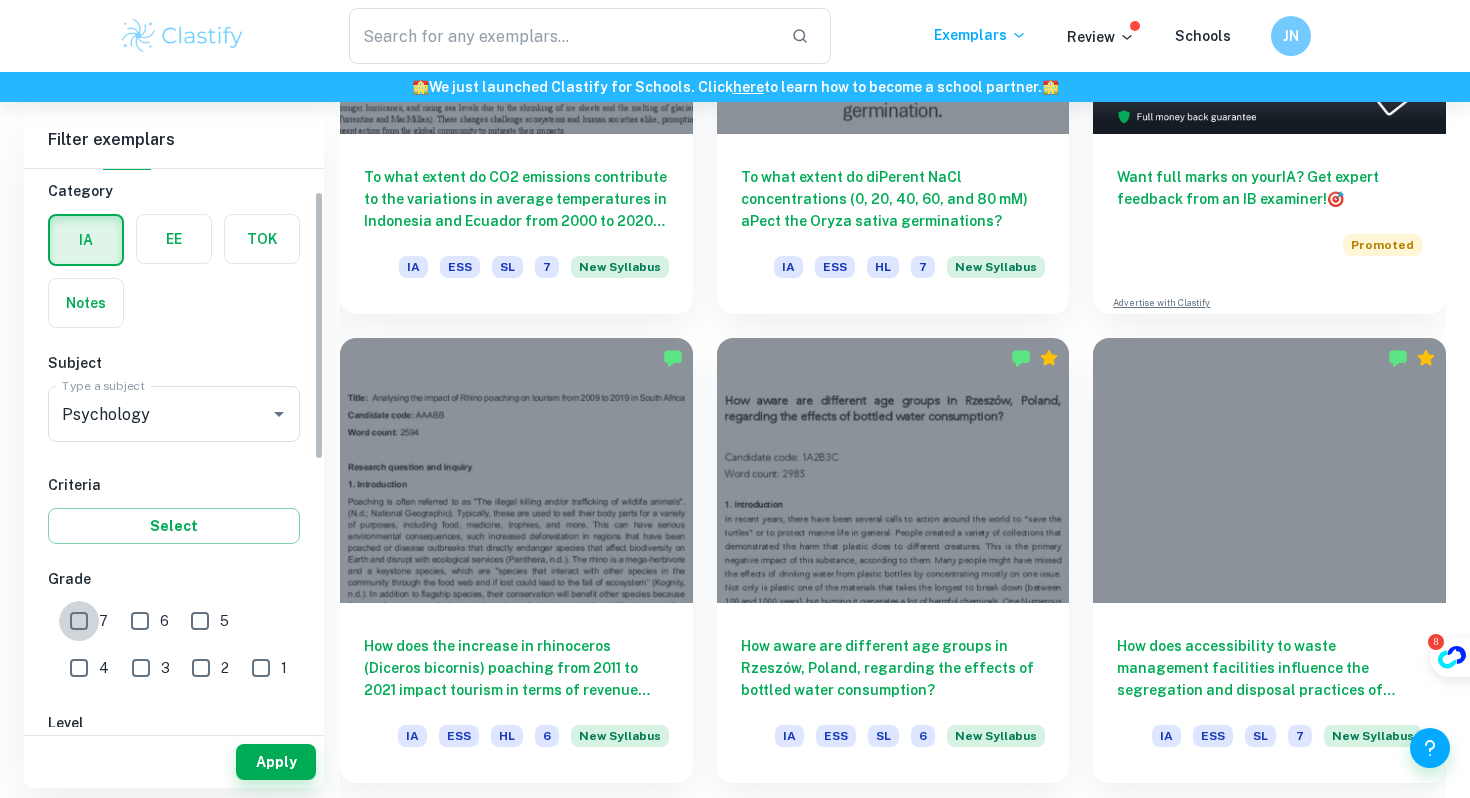 click on "7" at bounding box center [79, 621] 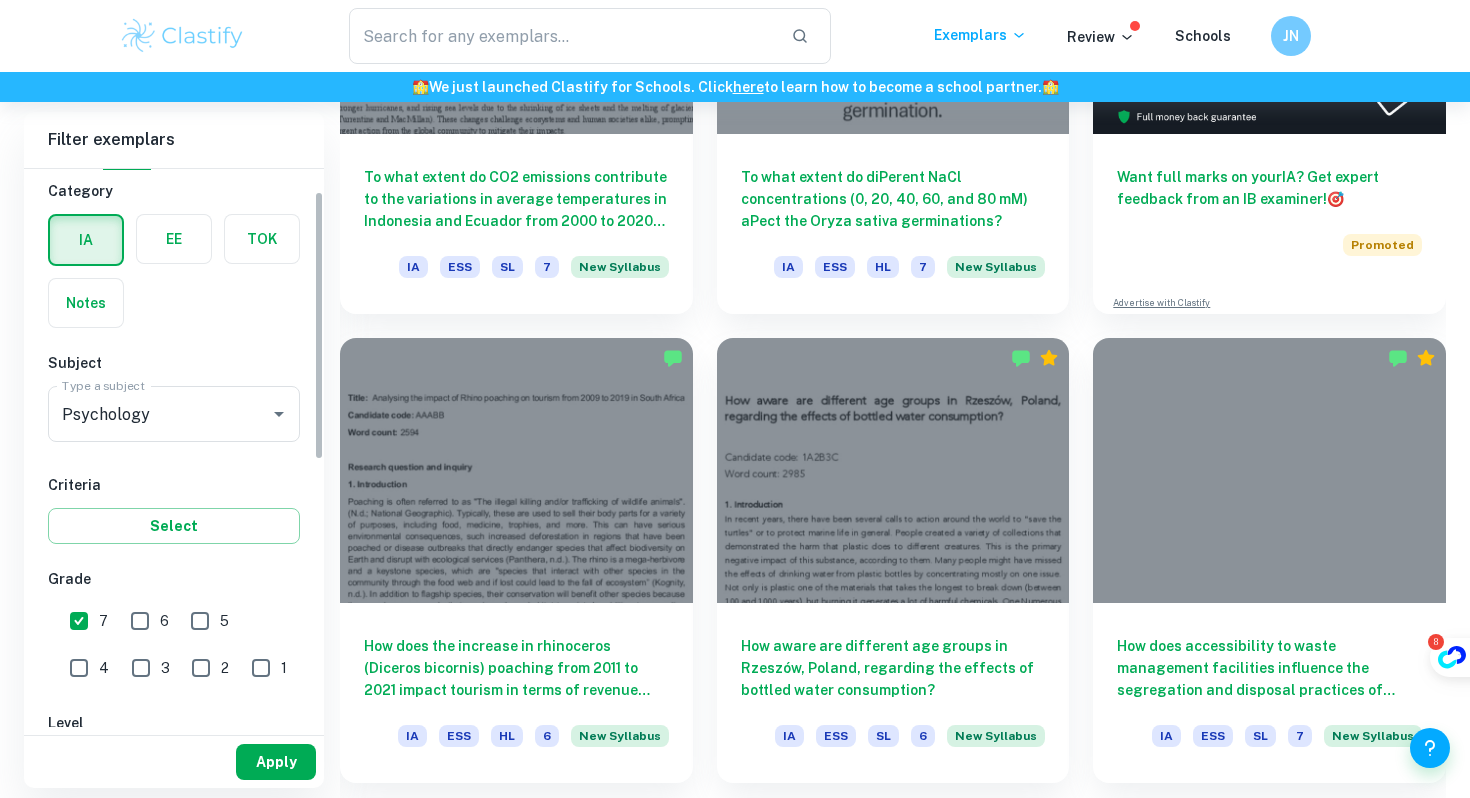 click on "Apply" at bounding box center [276, 762] 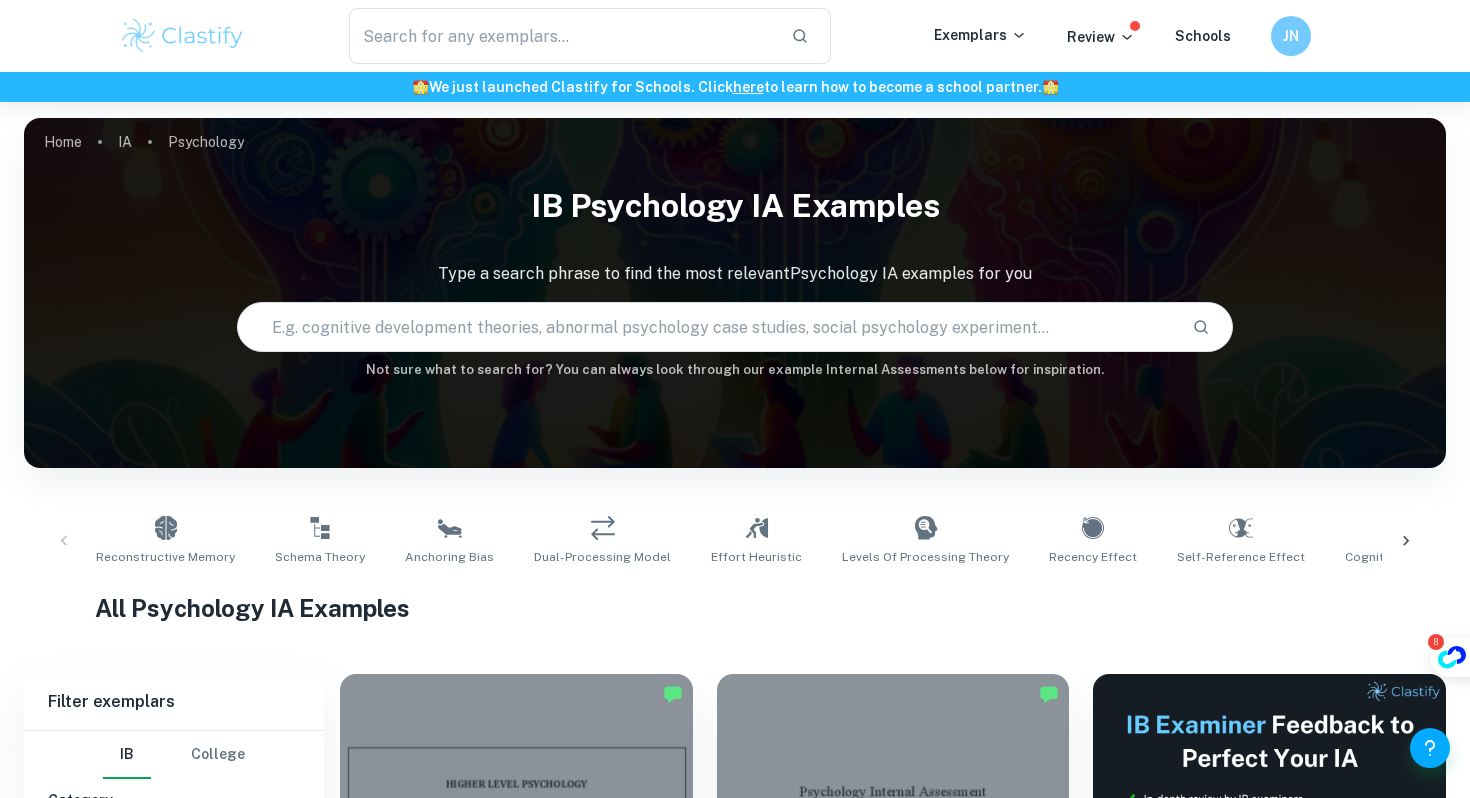 scroll, scrollTop: 604, scrollLeft: 0, axis: vertical 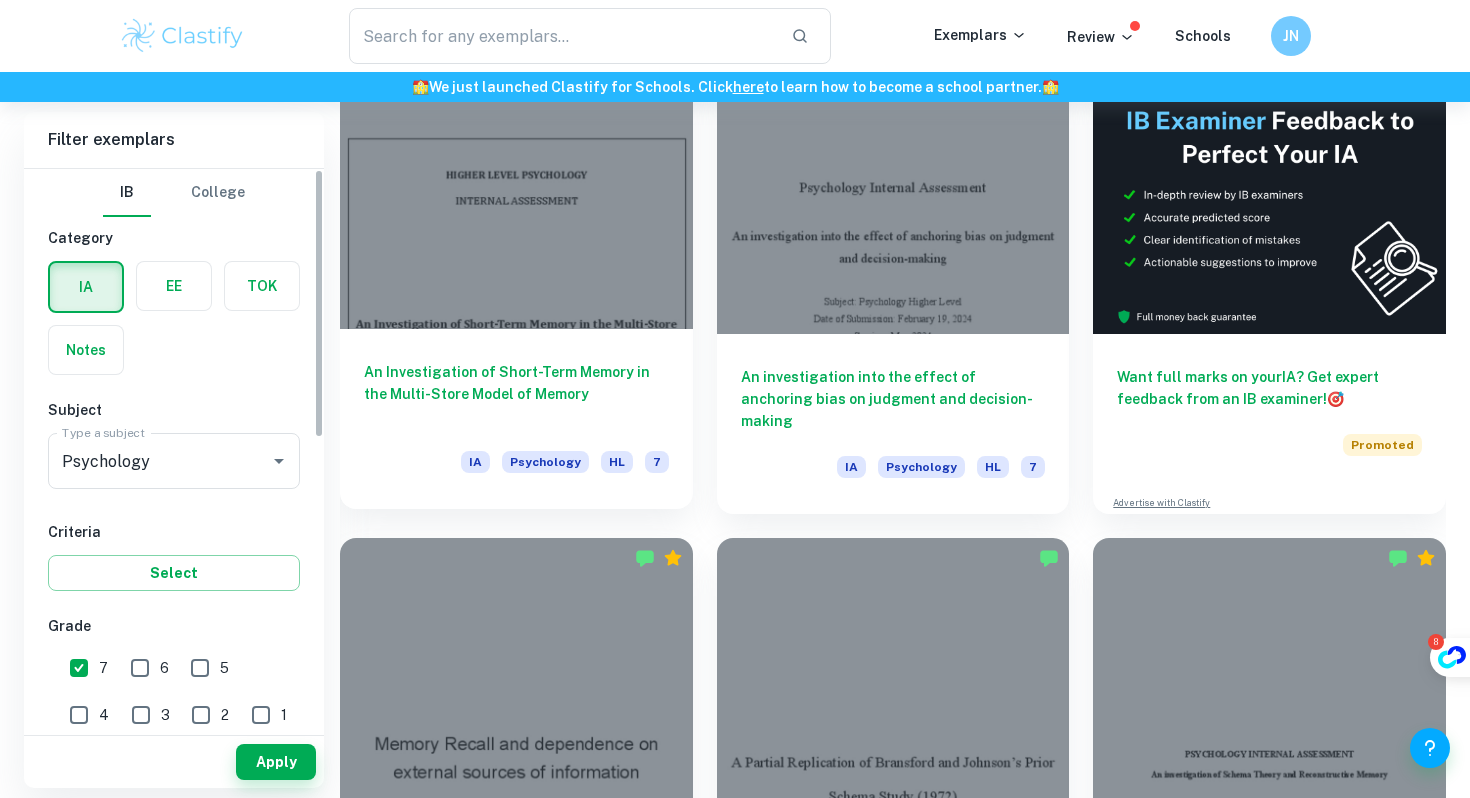click on "An Investigation of Short-Term Memory in the Multi-Store Model of Memory IA Psychology HL 7" at bounding box center (516, 419) 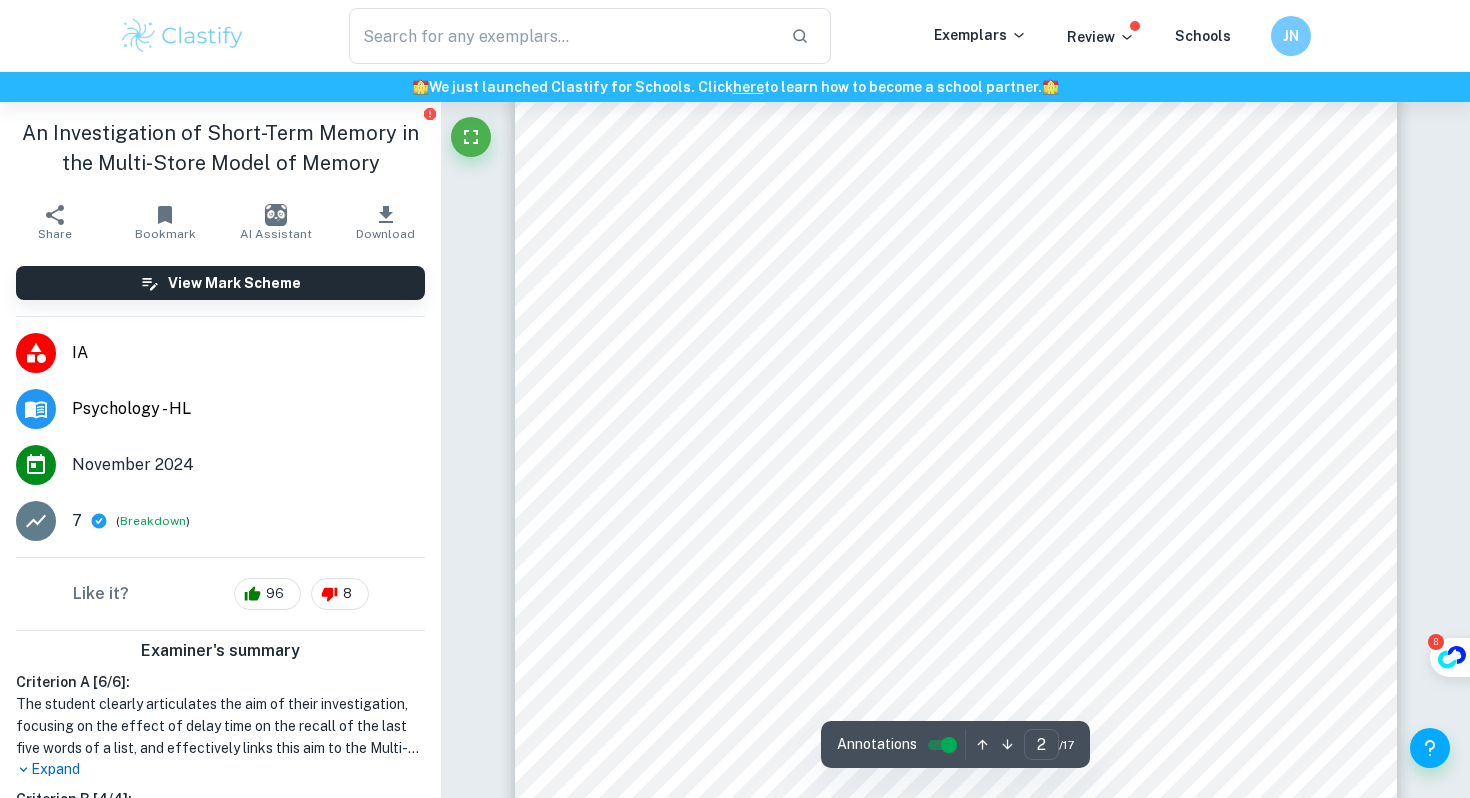 scroll, scrollTop: 1259, scrollLeft: 0, axis: vertical 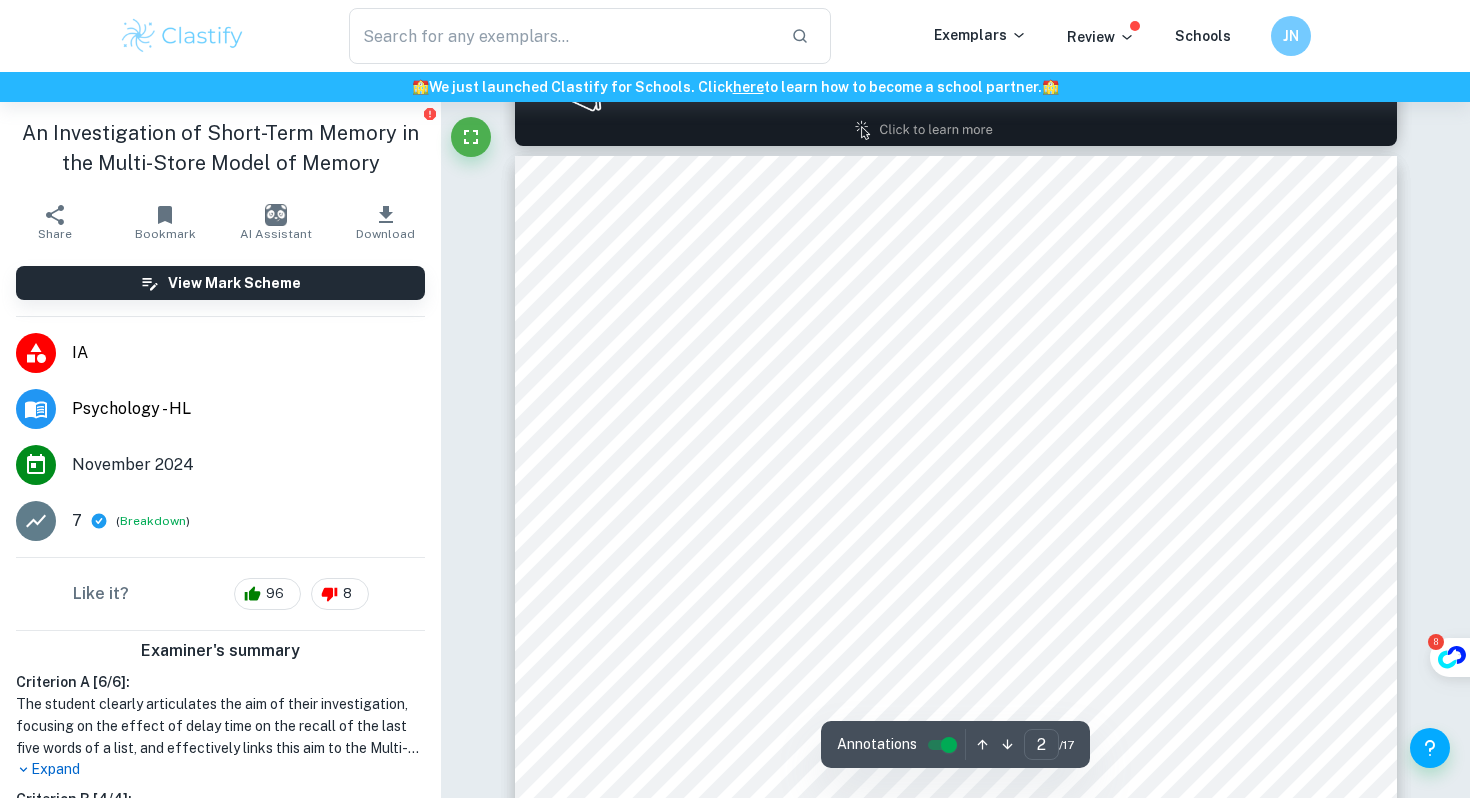 click on "Analysis........................................................................................................................................8" at bounding box center [955, 406] 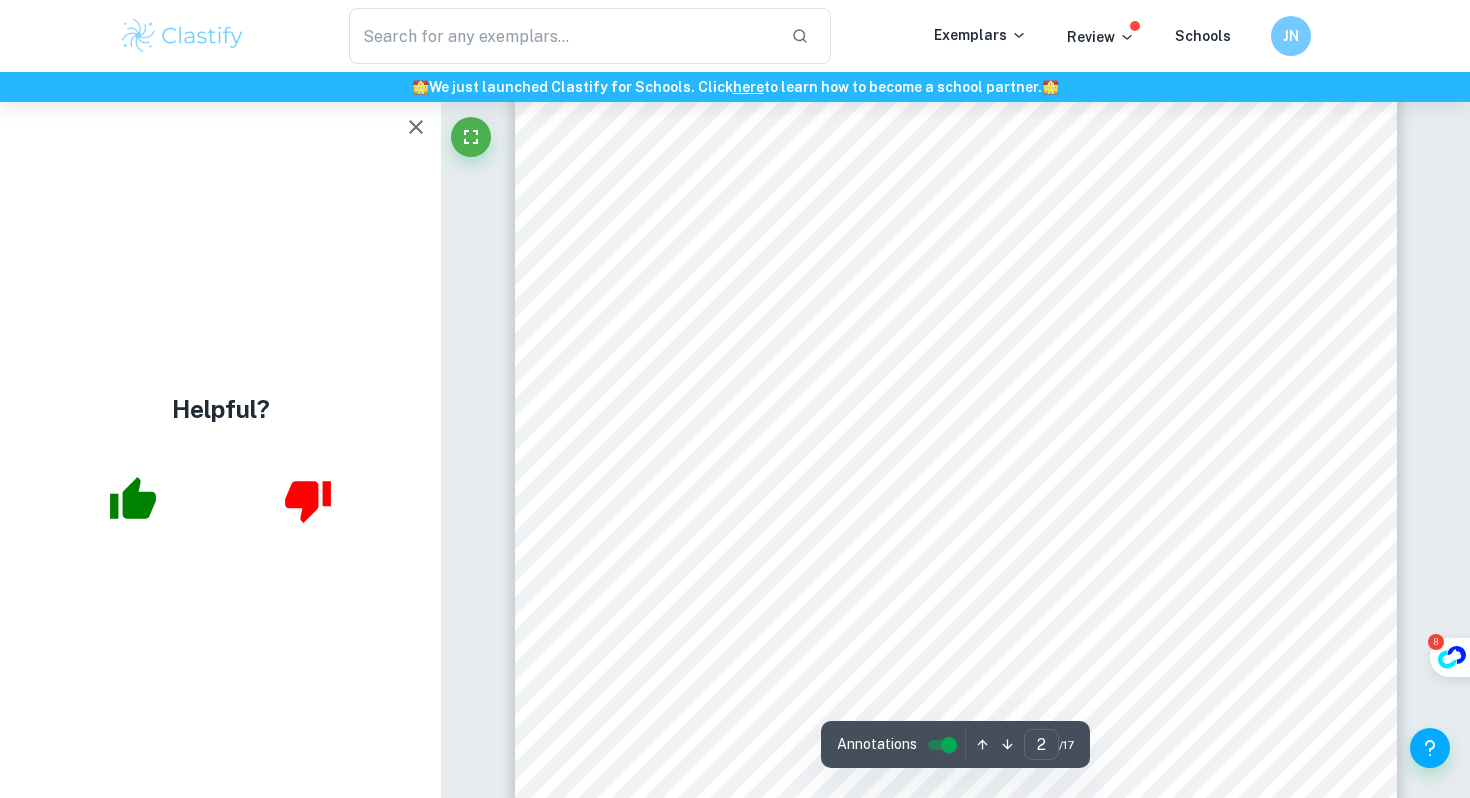 scroll, scrollTop: 1413, scrollLeft: 0, axis: vertical 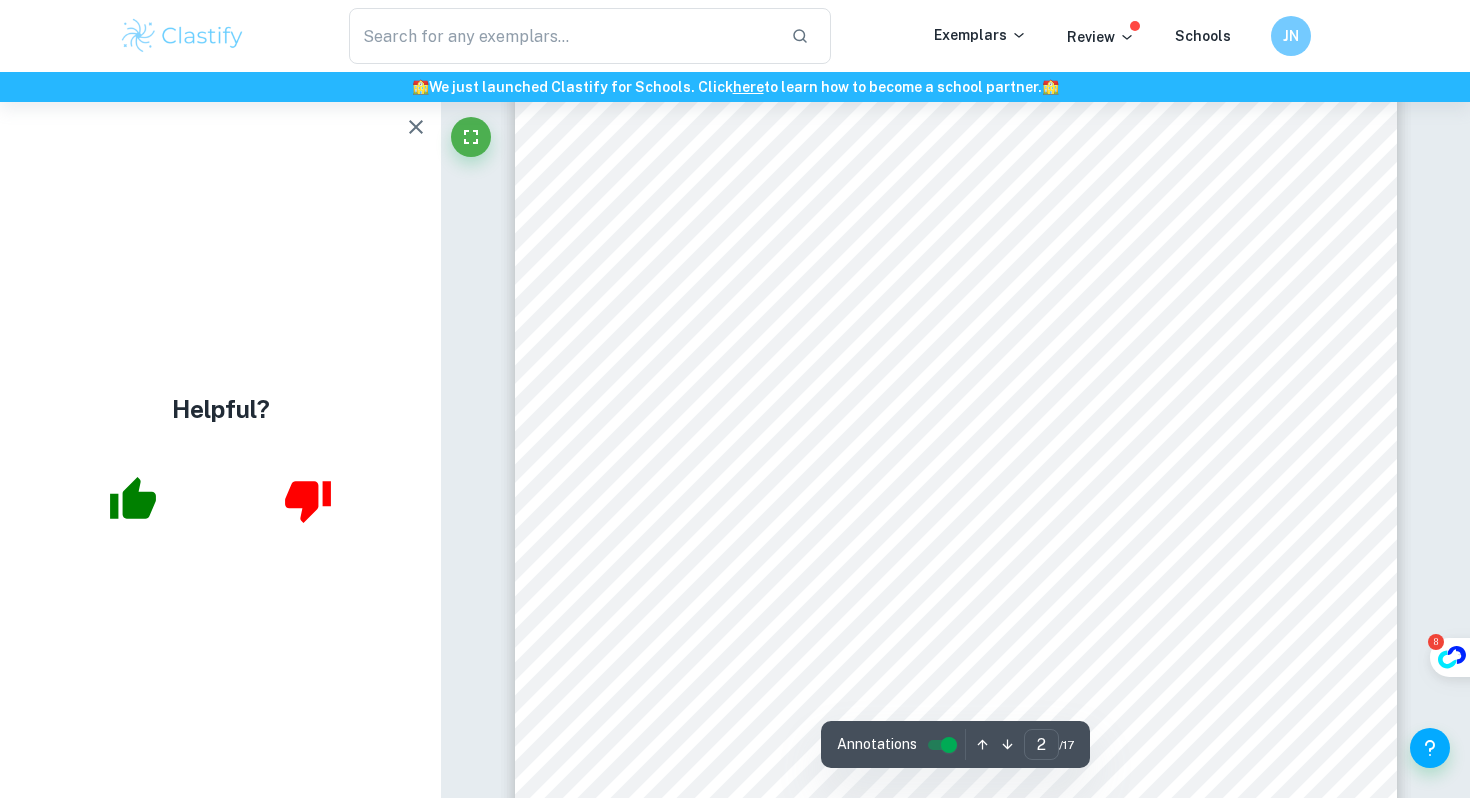 click on "Table of Contents Introduction............................................................................................................................... 3 Exploration.................................................................................................................................5 Analysis........................................................................................................................................8 Evaluation.................................................................................................................................10 References................................................................................................................................12 Appendix...................................................................................................................................13 2" at bounding box center [956, 572] 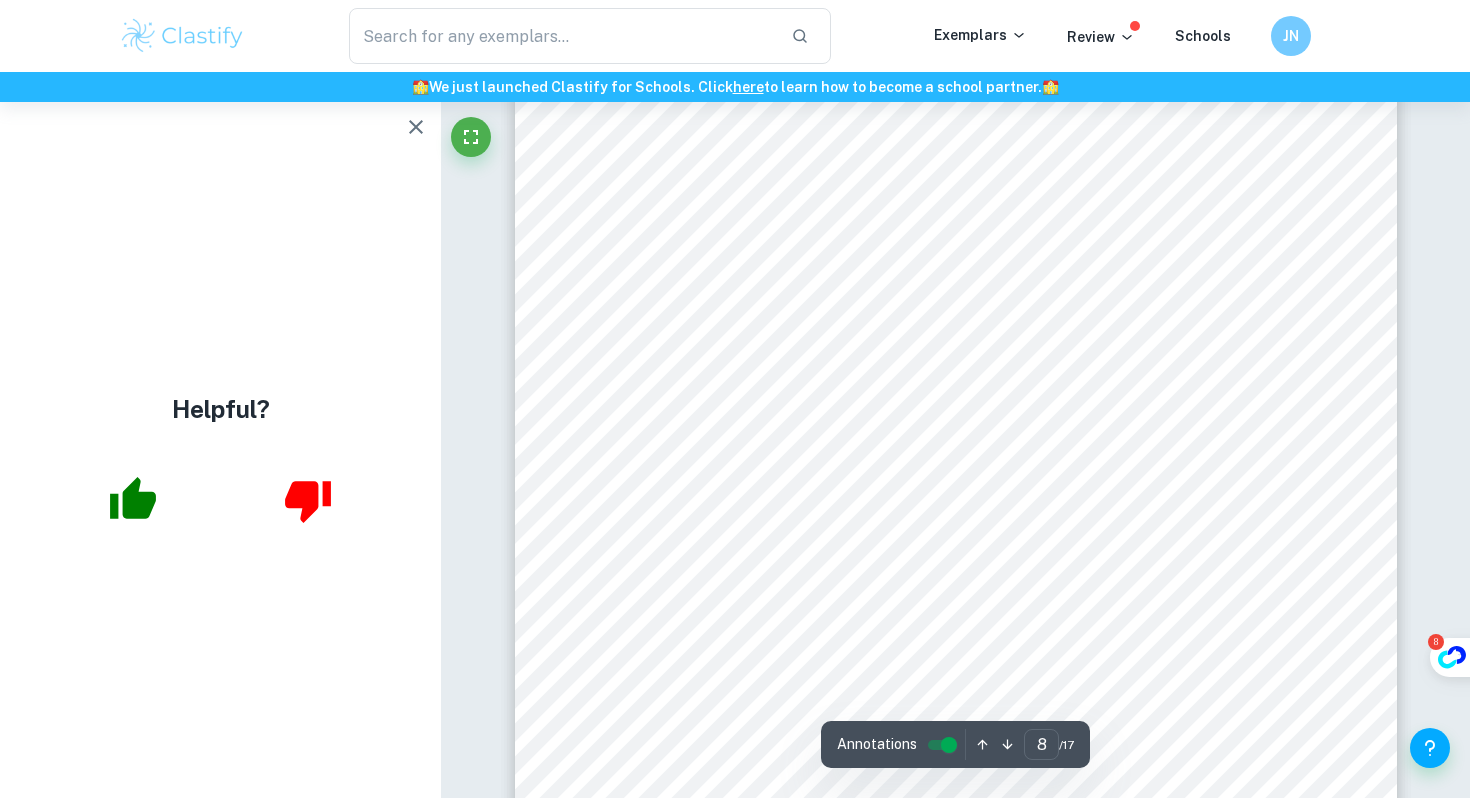 scroll, scrollTop: 8322, scrollLeft: 0, axis: vertical 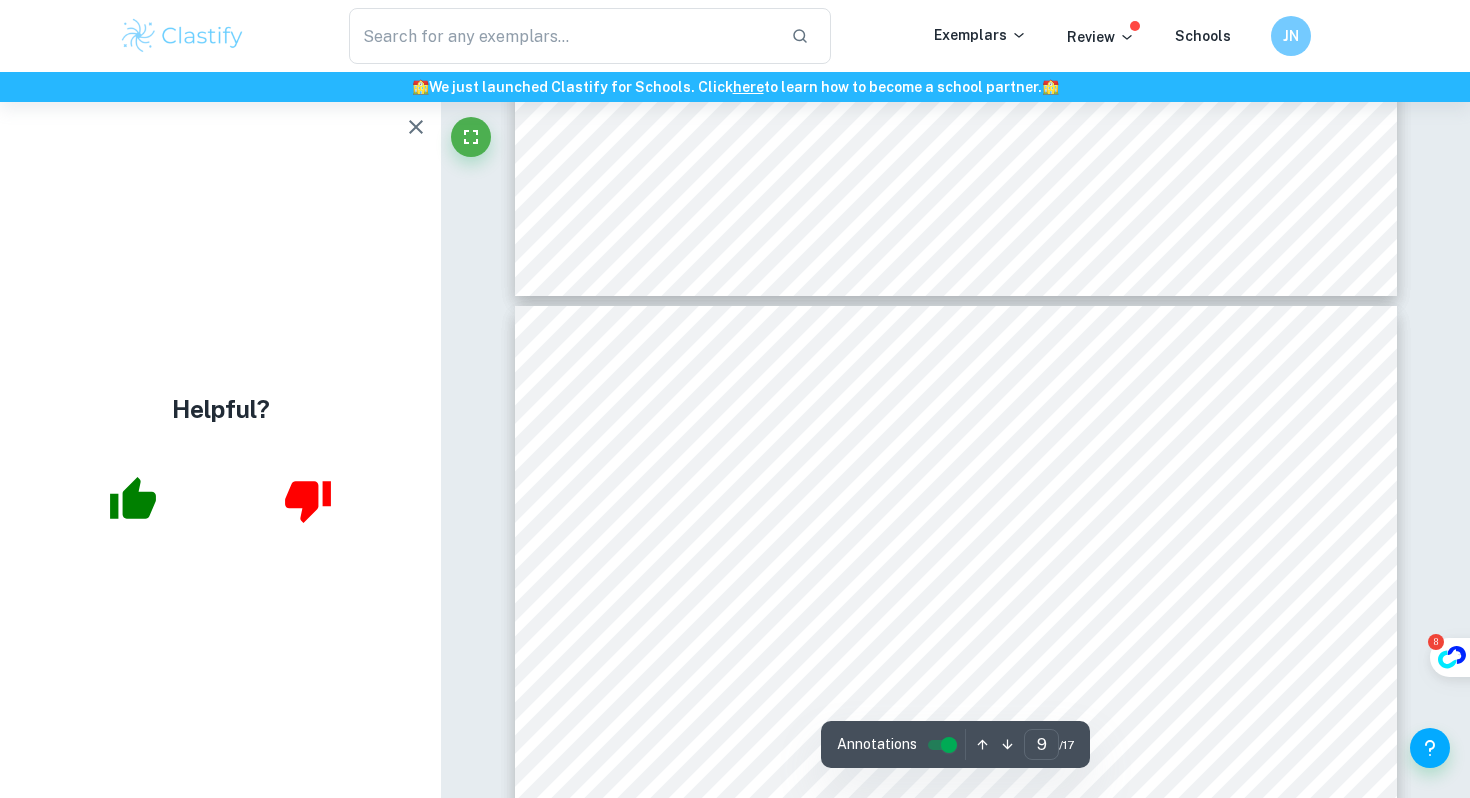 type on "8" 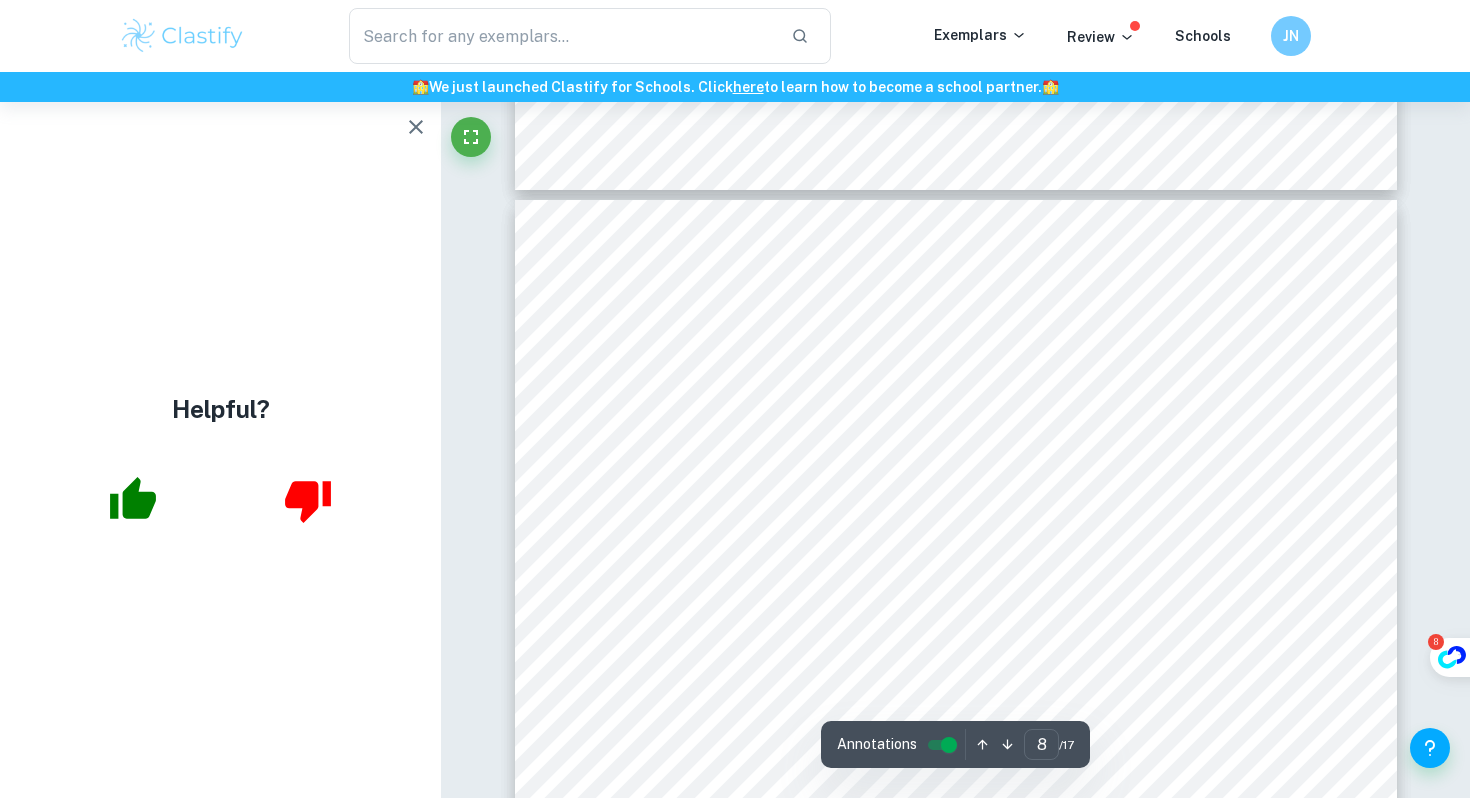 scroll, scrollTop: 8126, scrollLeft: 0, axis: vertical 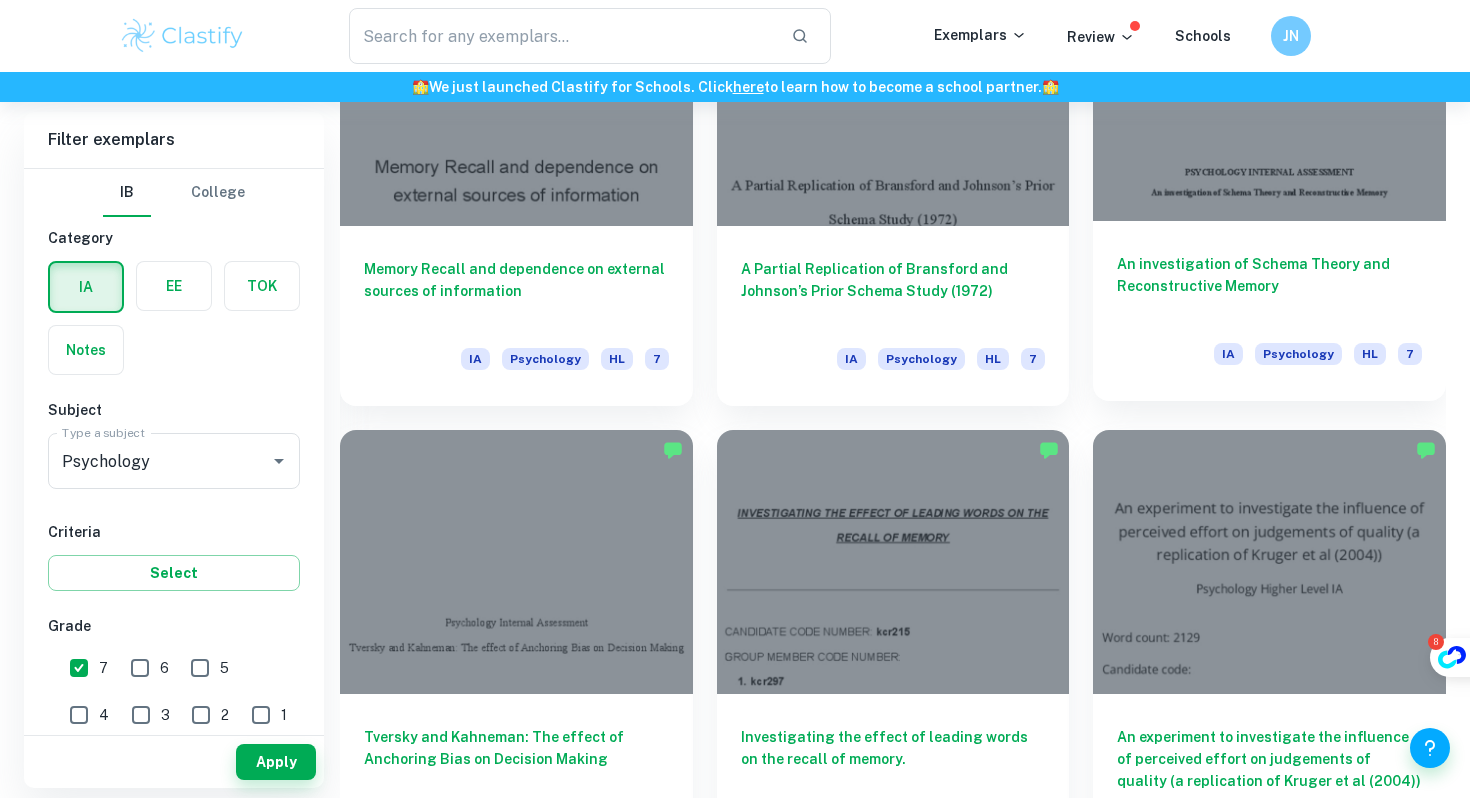 click on "An investigation of Schema Theory and Reconstructive Memory" at bounding box center [1269, 286] 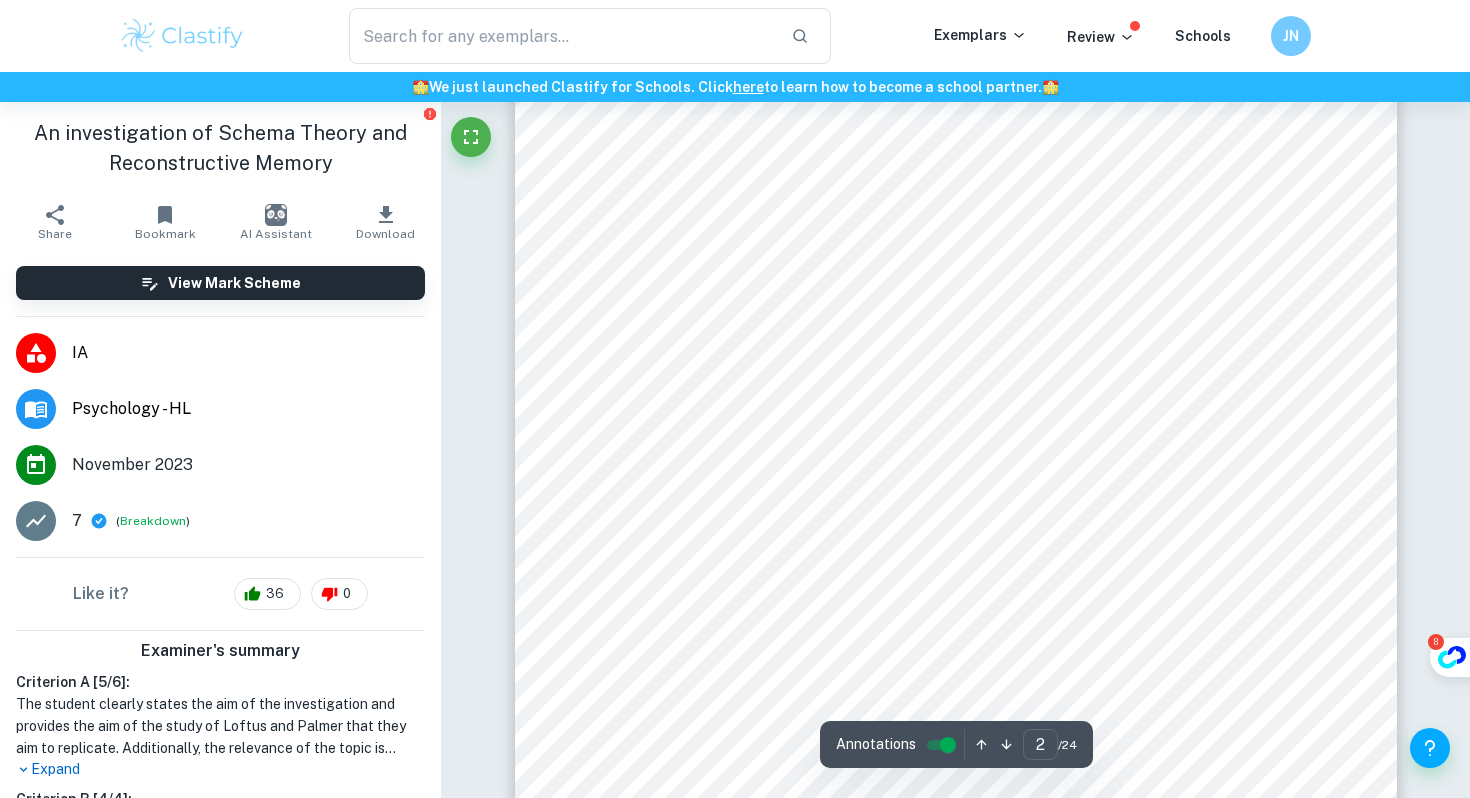 scroll, scrollTop: 1476, scrollLeft: 0, axis: vertical 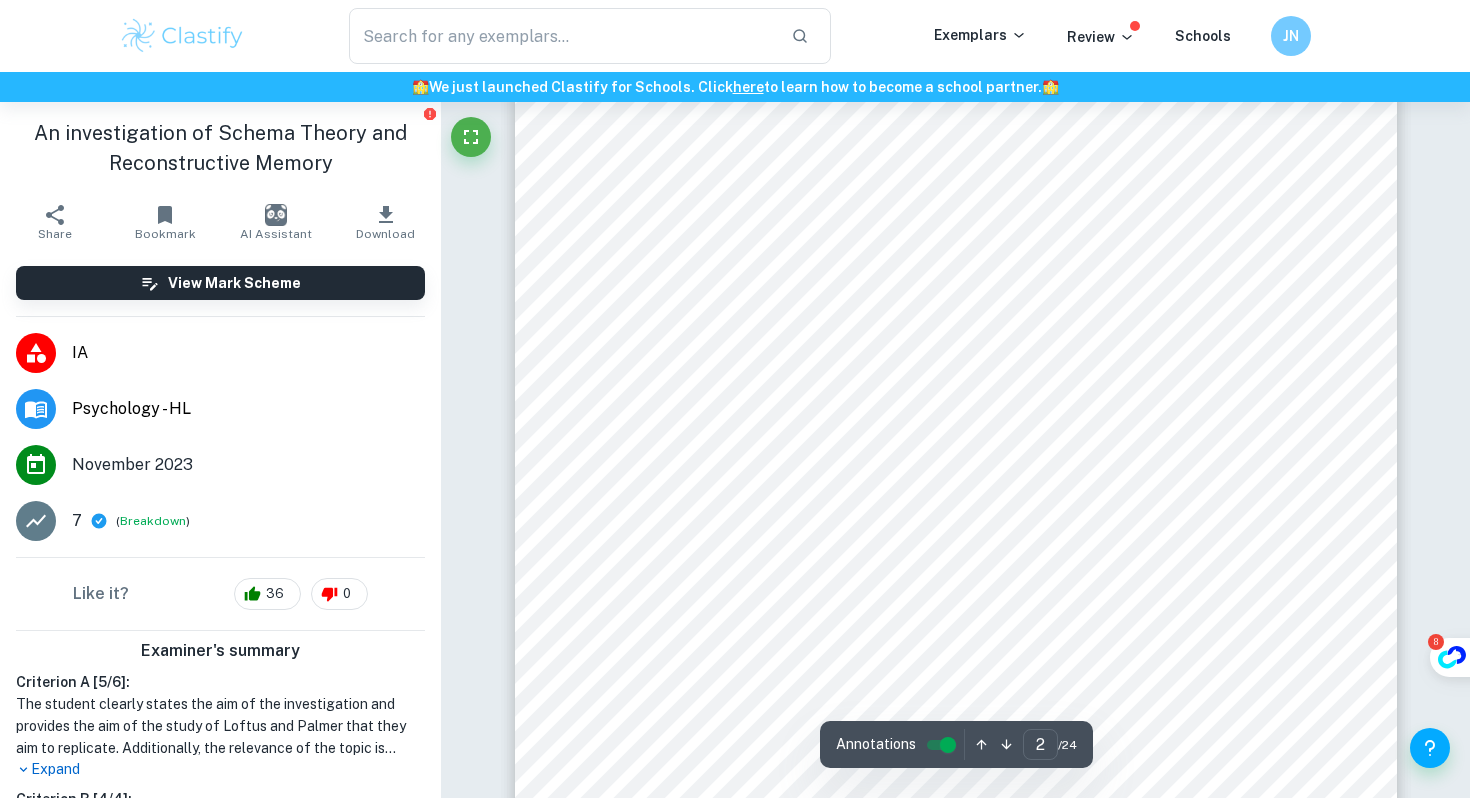 click on "Evaluation..................................................................................................................................... 11" at bounding box center [955, 274] 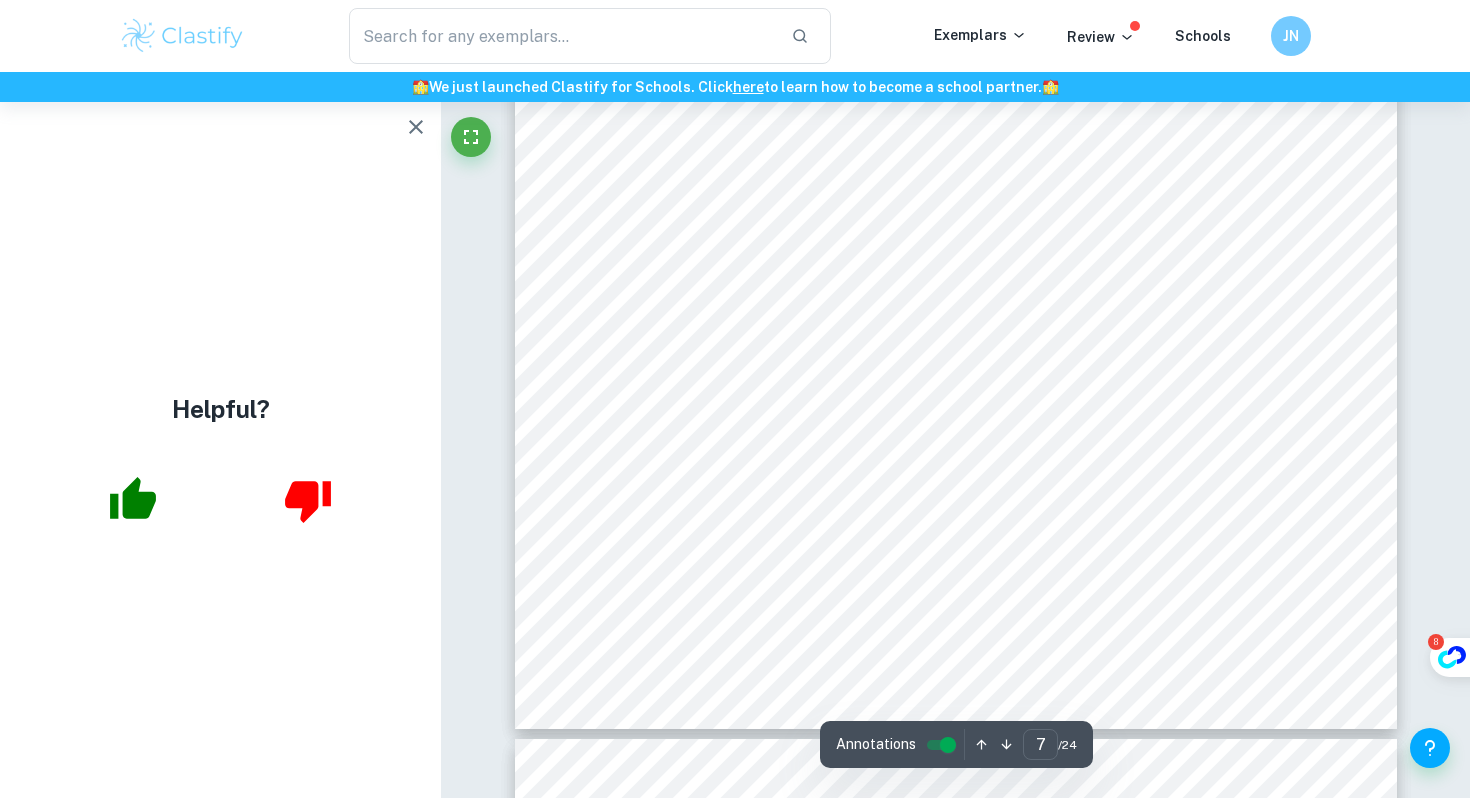 scroll, scrollTop: 7584, scrollLeft: 0, axis: vertical 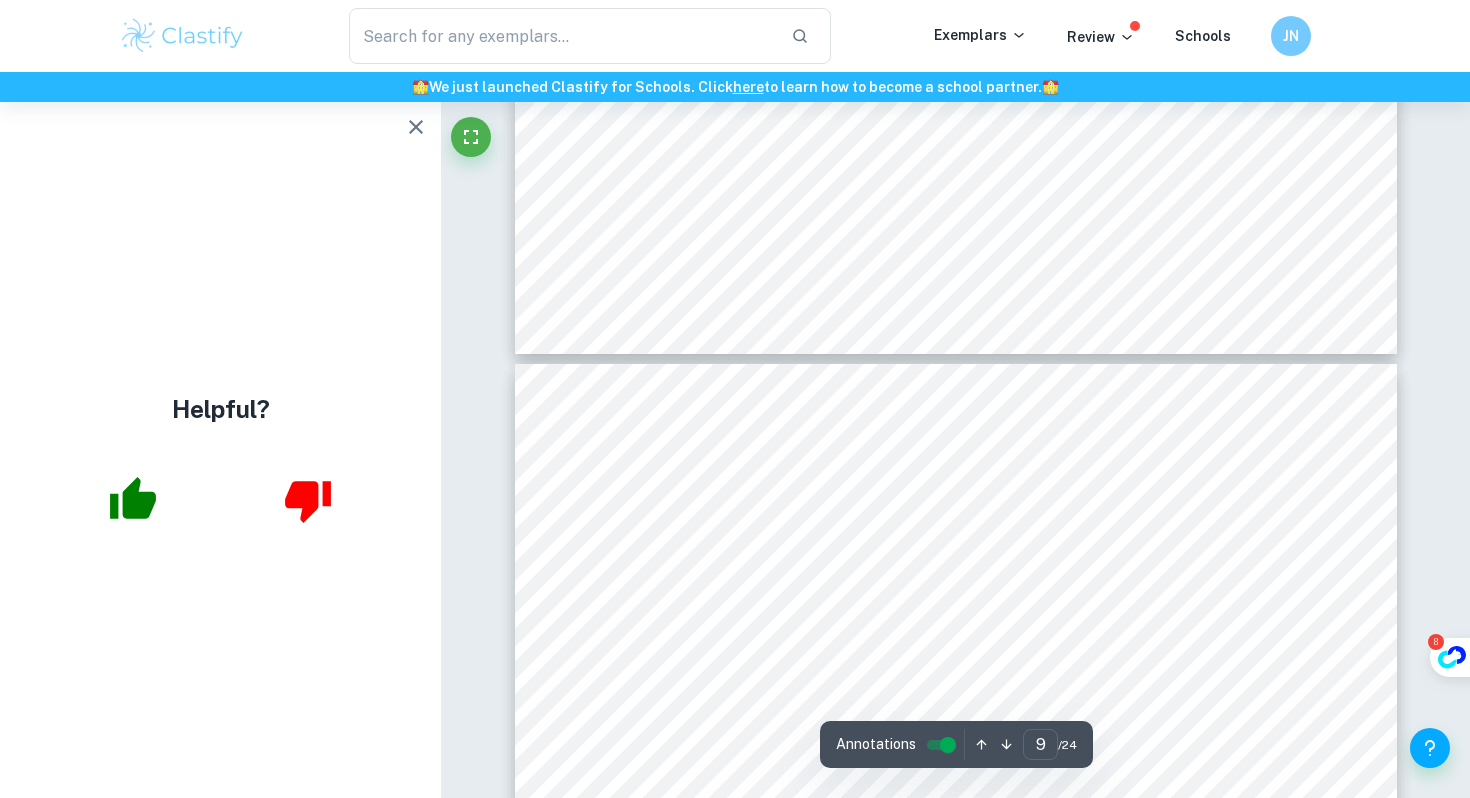 type on "8" 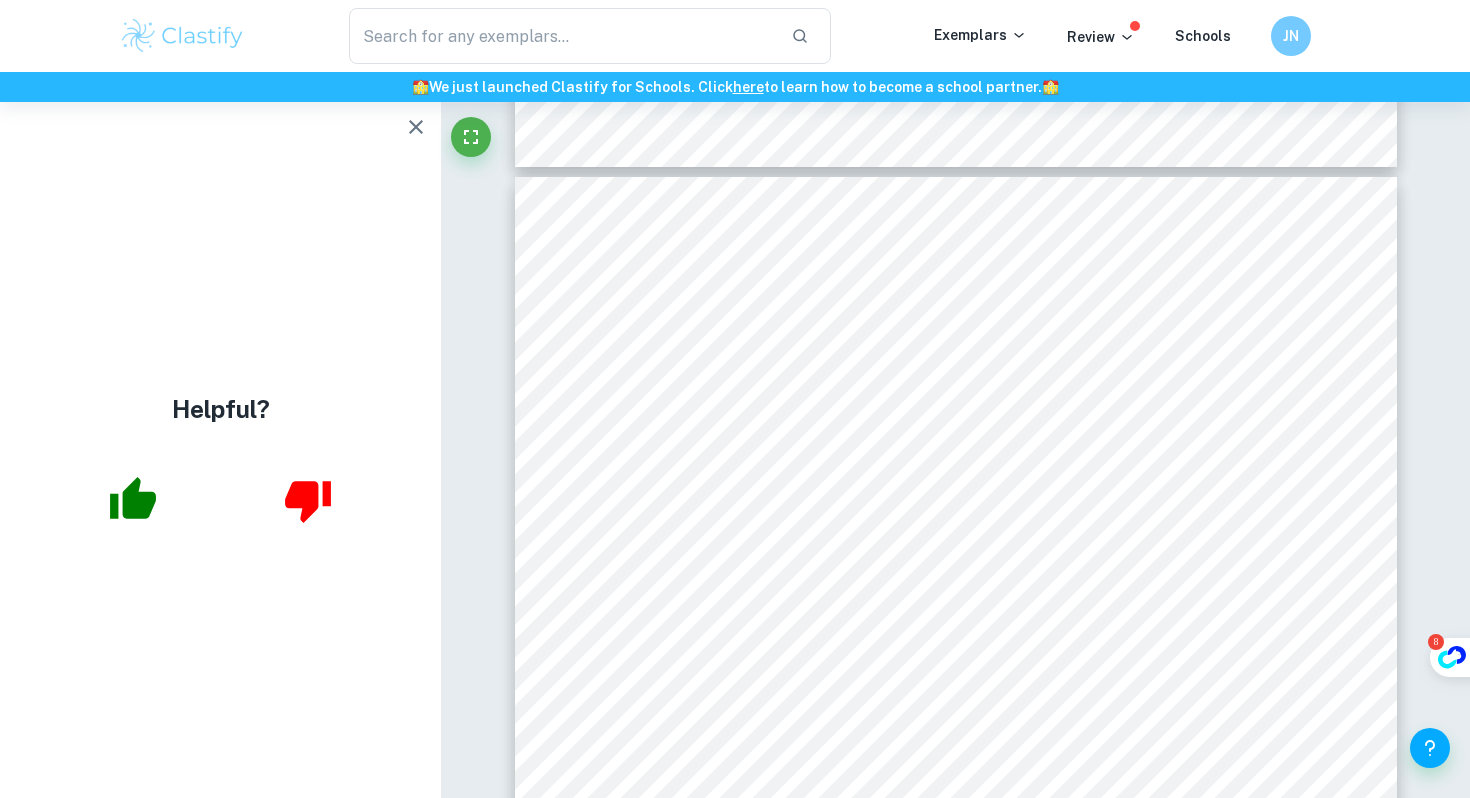 scroll, scrollTop: 8145, scrollLeft: 0, axis: vertical 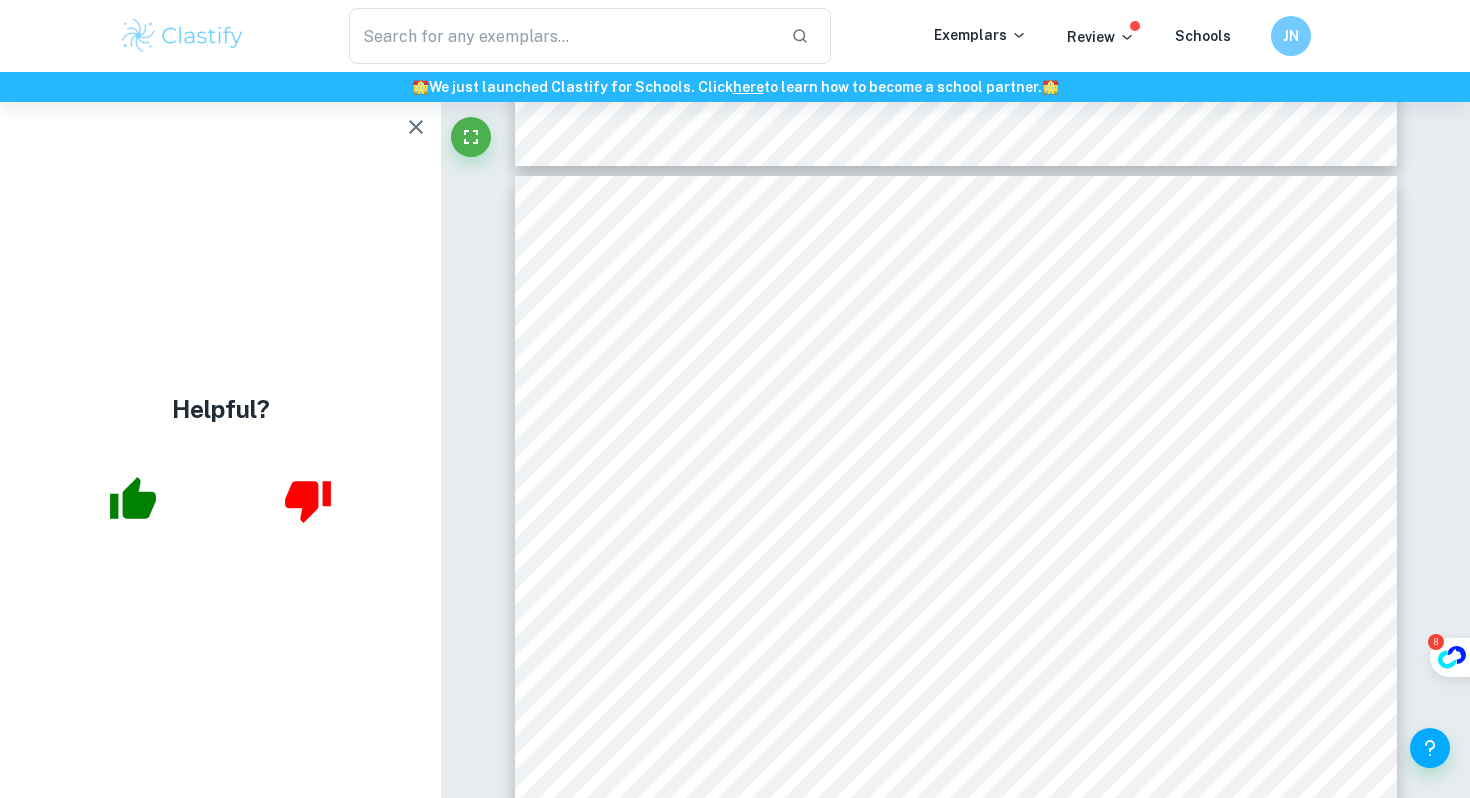 click on "also given the opportunity to withdraw their data and request access to the experiment's findings" at bounding box center [954, 290] 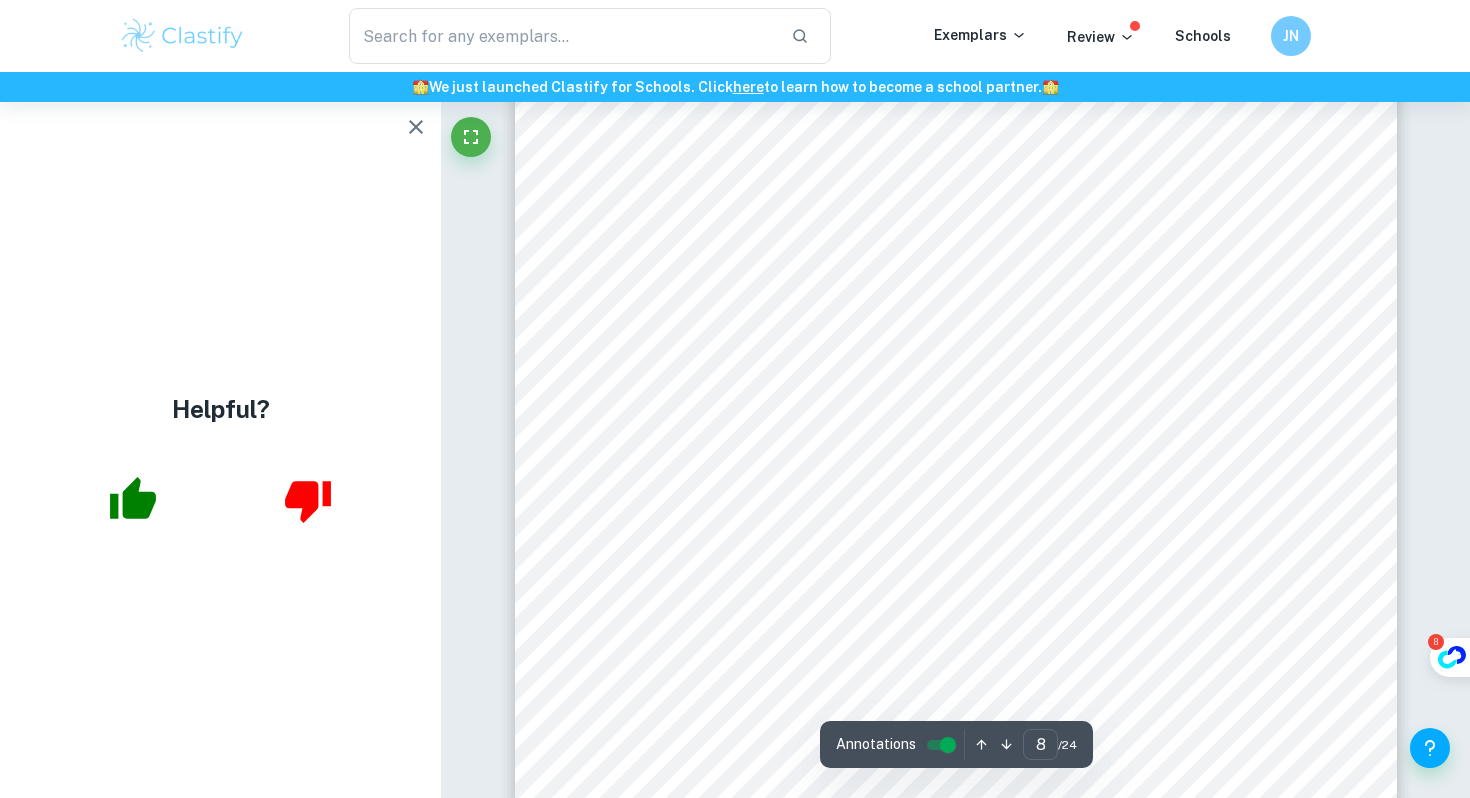 scroll, scrollTop: 8333, scrollLeft: 0, axis: vertical 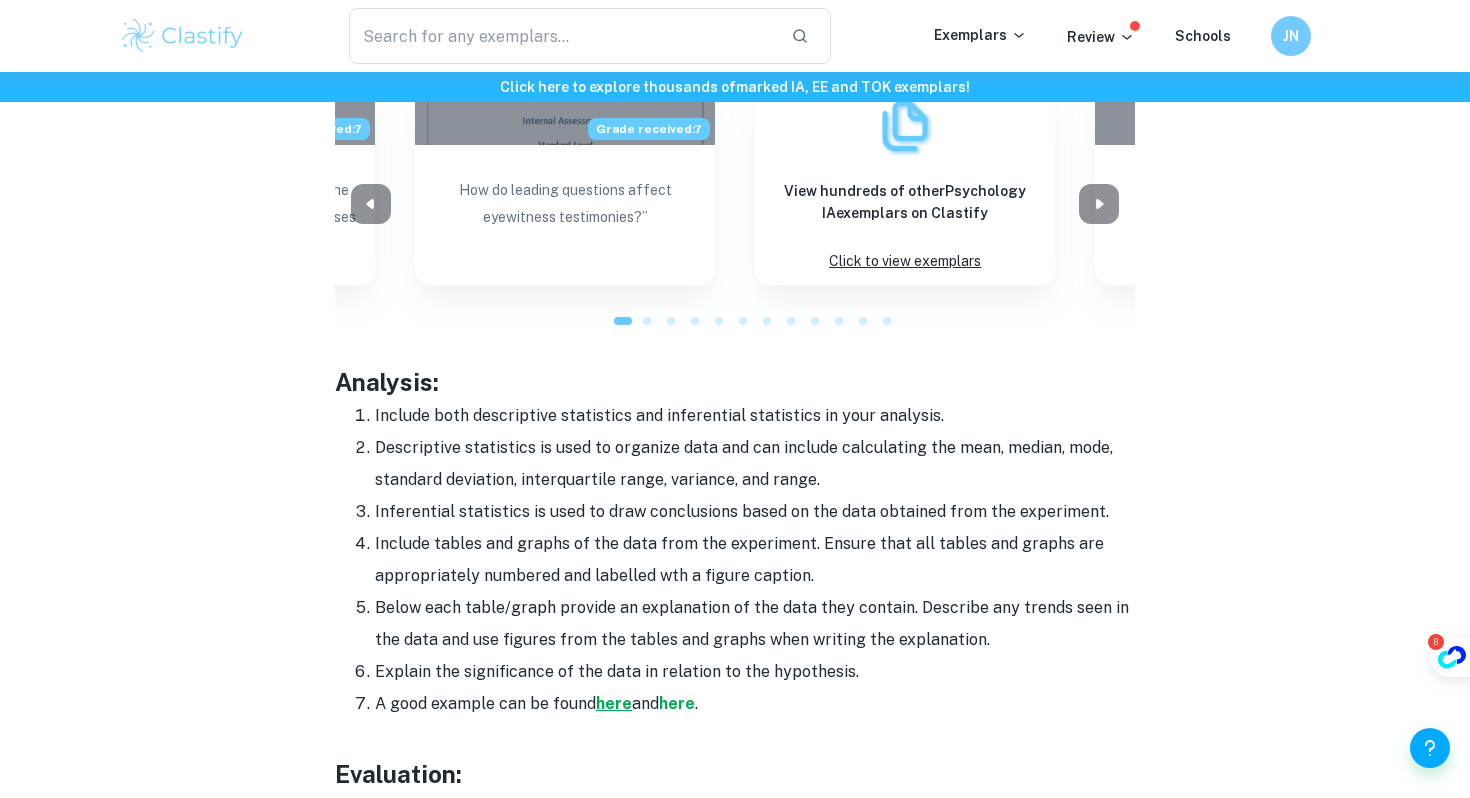 click on "here" at bounding box center [614, 703] 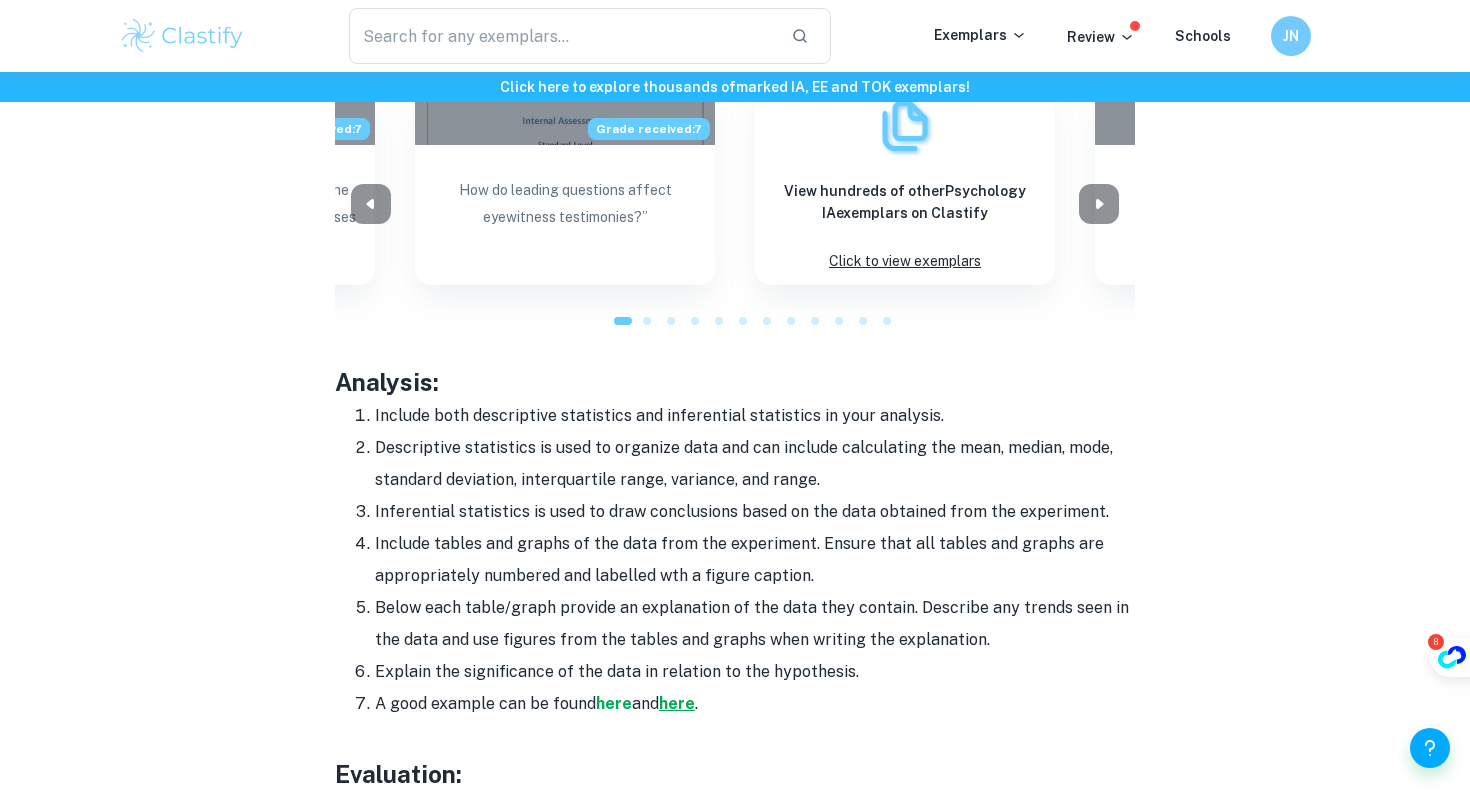 click on "here" at bounding box center [677, 703] 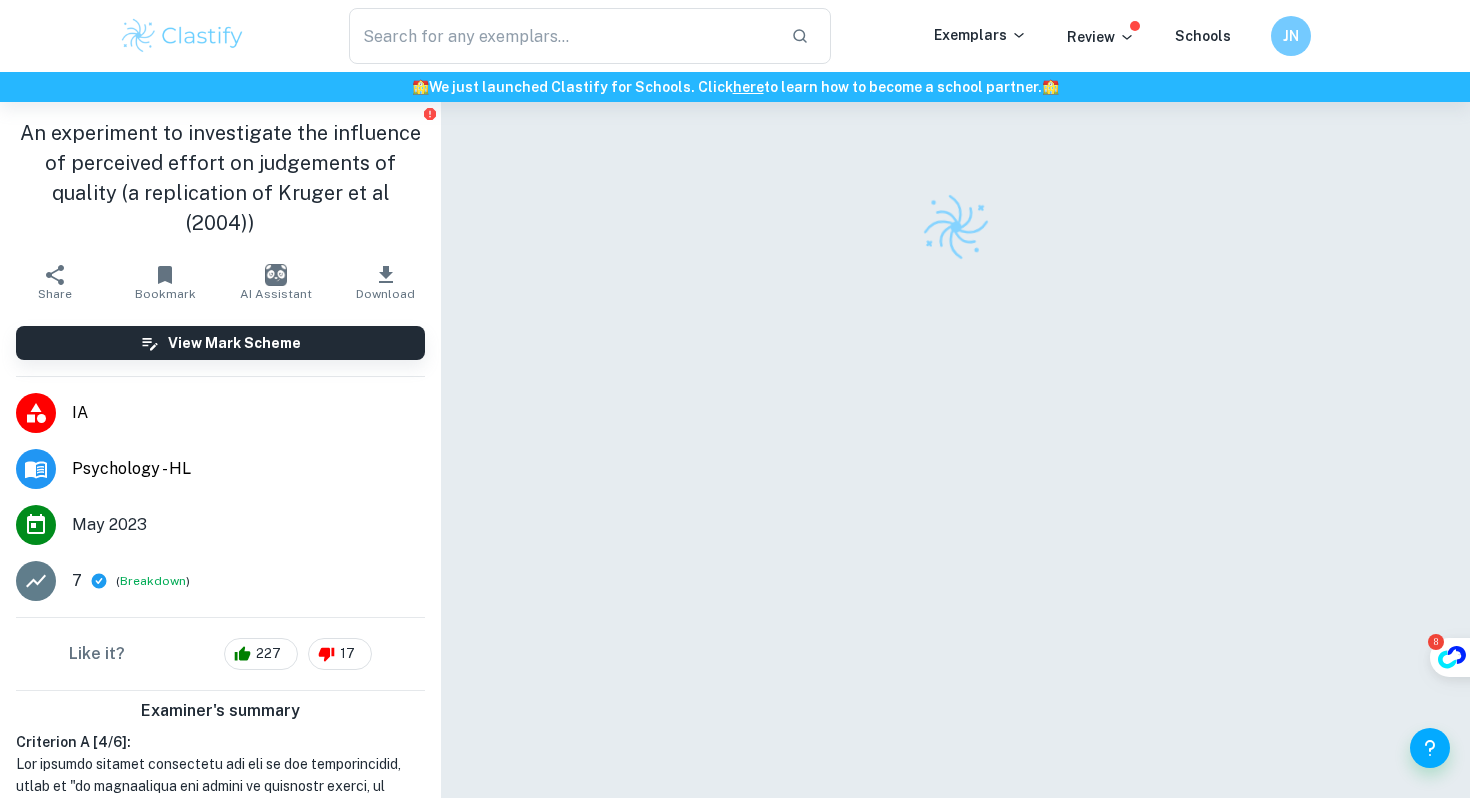 scroll, scrollTop: 0, scrollLeft: 0, axis: both 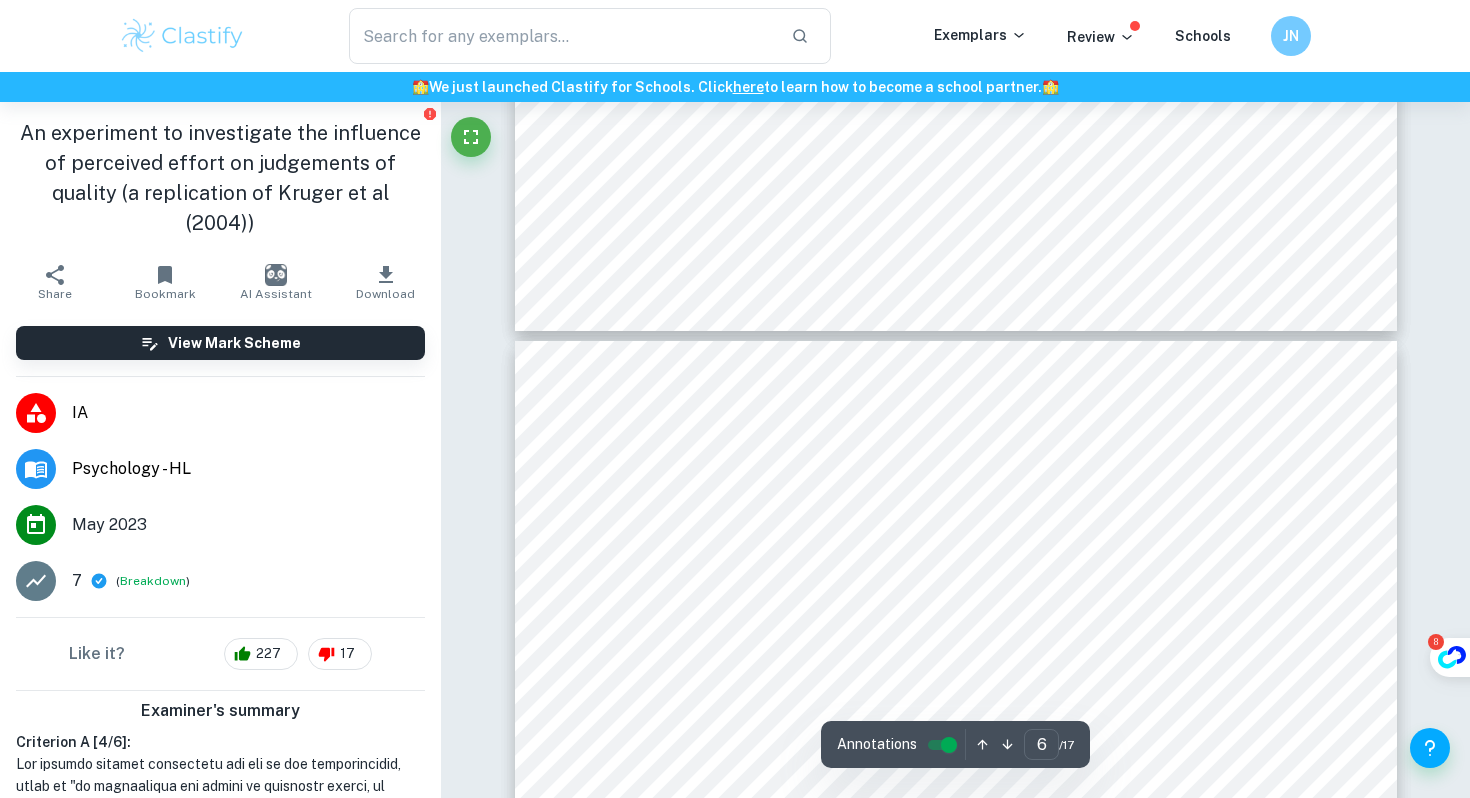 type on "7" 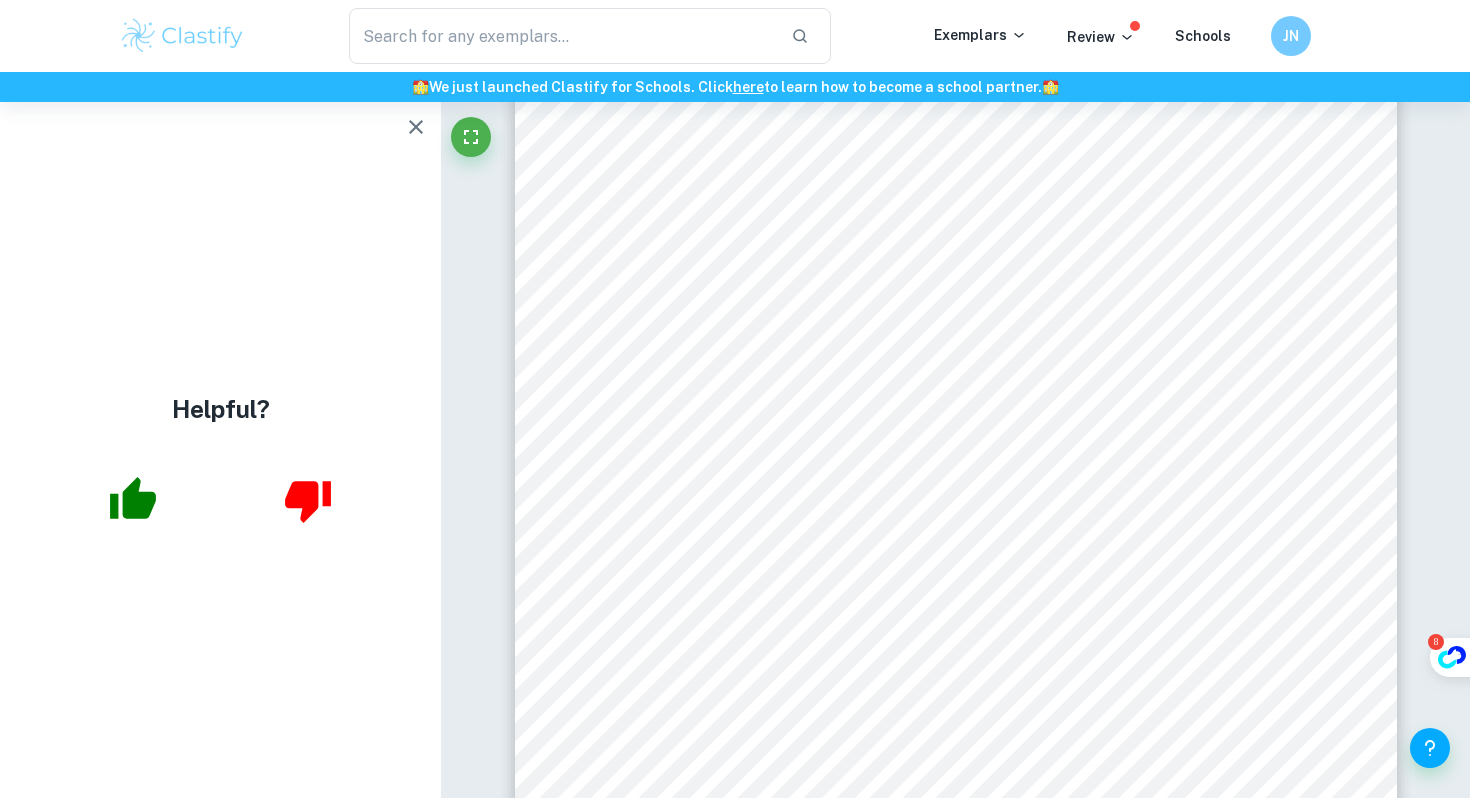 scroll, scrollTop: 8198, scrollLeft: 0, axis: vertical 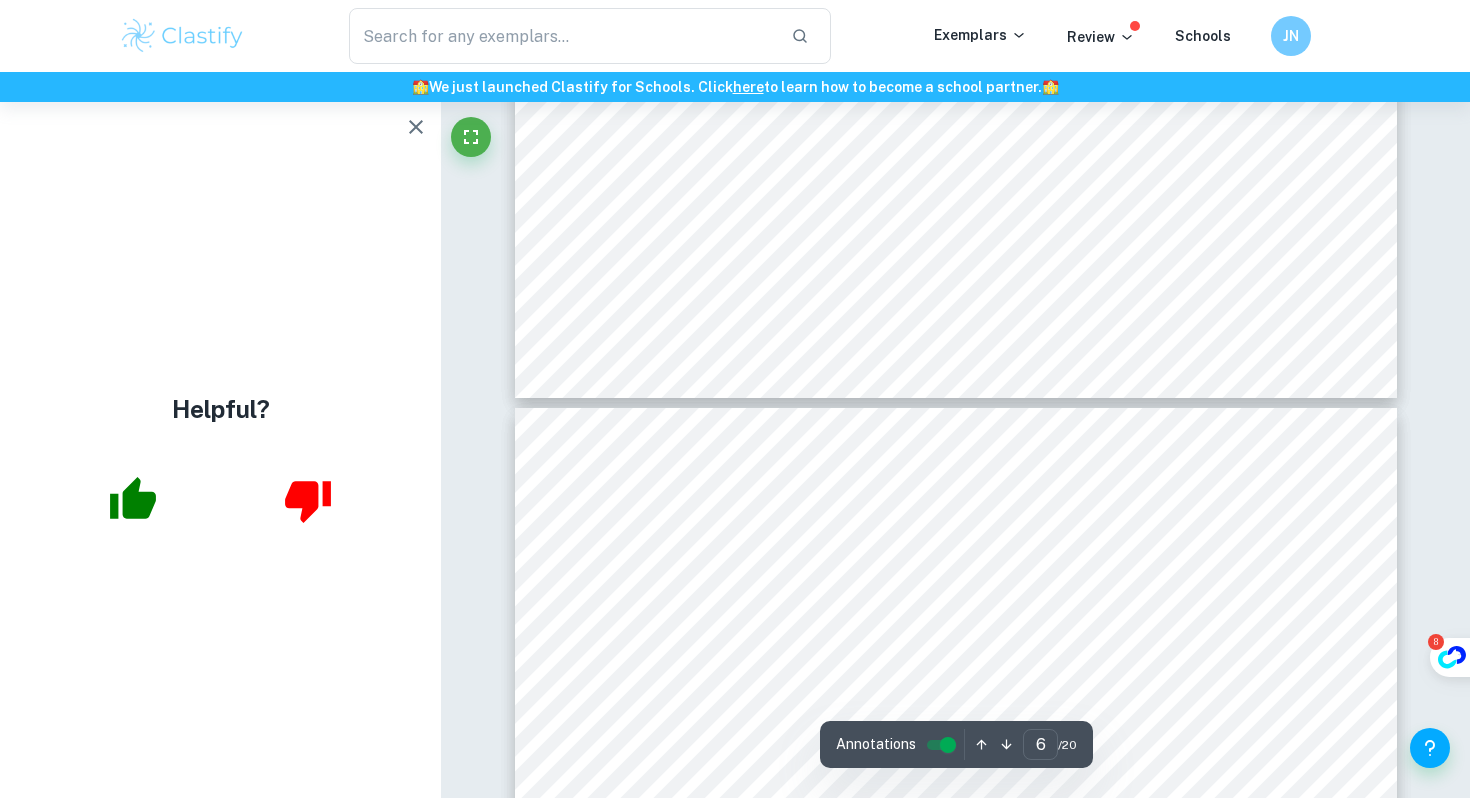 type on "5" 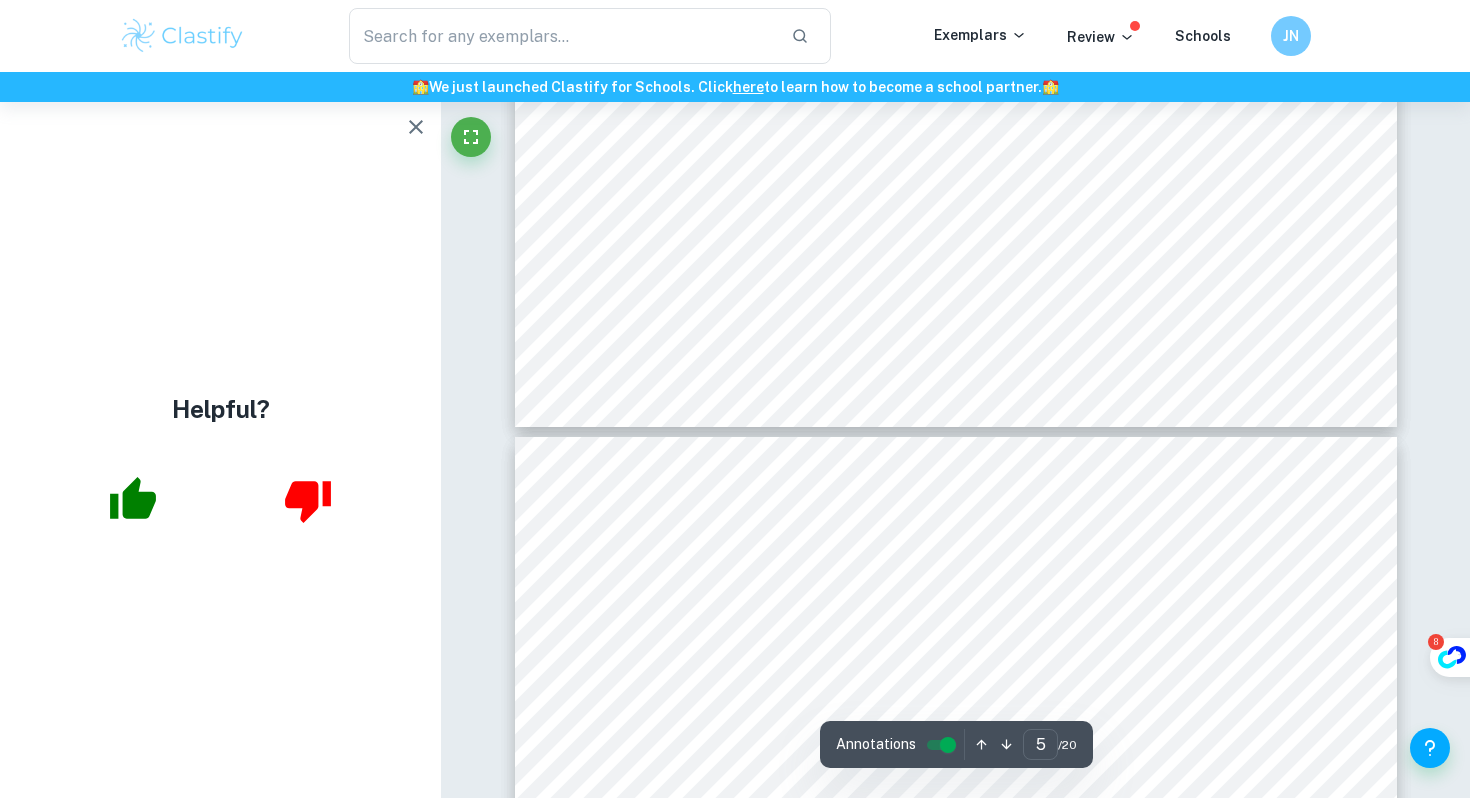scroll, scrollTop: 5574, scrollLeft: 0, axis: vertical 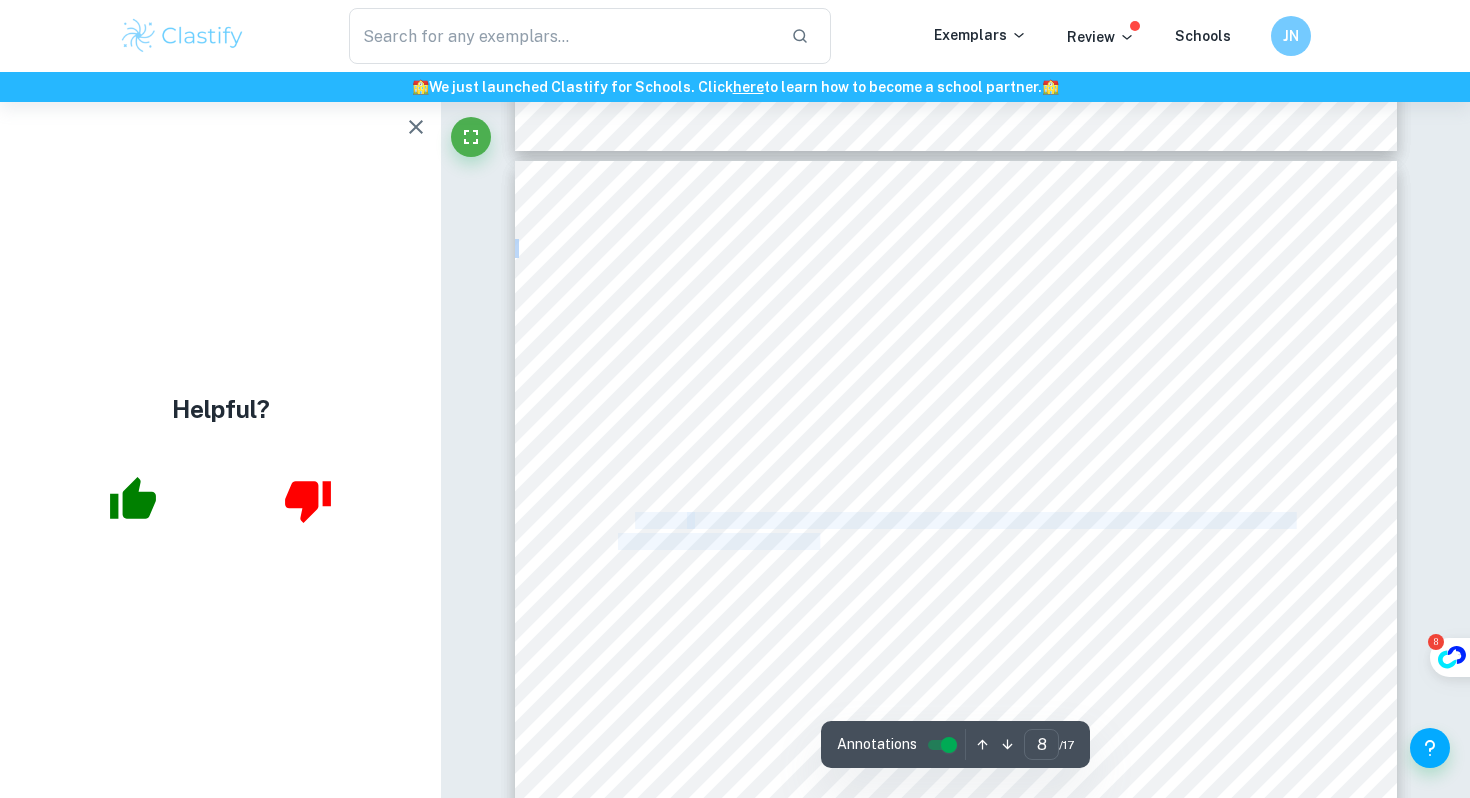drag, startPoint x: 632, startPoint y: 525, endPoint x: 804, endPoint y: 531, distance: 172.10461 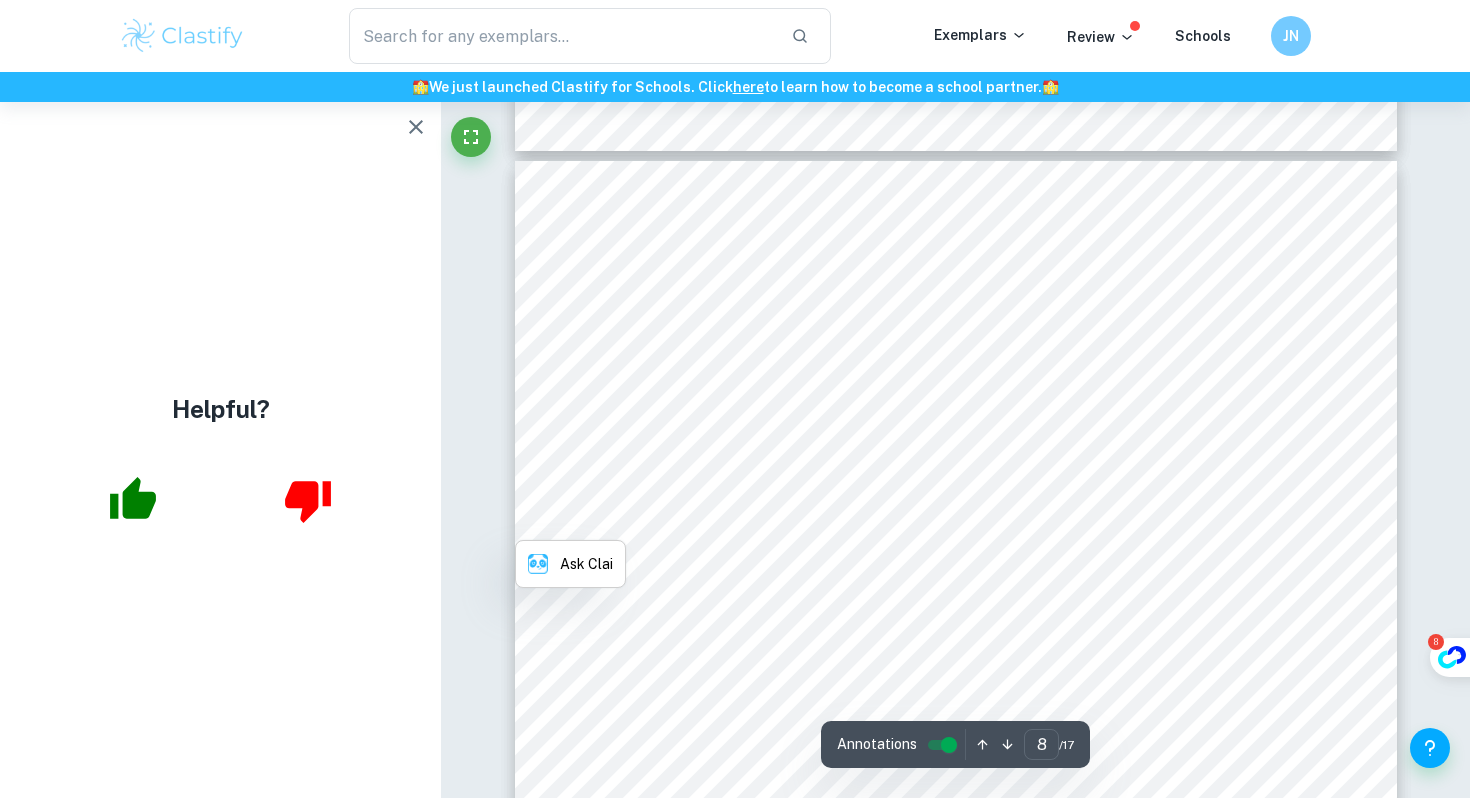 click on "Analysis Since we worked with Ratio data, we chose mean and standard deviation as measures for descriptive statistics. We found the mean numbers and standard deviations of the last five words correctly recalled in the control and experimental groups based on the raw data of all responses ( see Appendix VII ). Table N°1   - The mean and standard deviation of the last five words of the list correctly recalled for the Experimental and Controlled Groups. Controlled Group   (delay)   Experimental Group   (no delay) x    - Mean   2.10   1.30 Ã   - Standard Deviation   1.10   0.67 As viewed in   Table N°1 , the mean number of correct recollections of the last five words of the list was lower by 0.8 words in the Experimental group ( x    = 1.30 ), the one with the 30-second distraction task than in the Control group ( x    = 2.10 ) the one with no distraction or delay time. This aligns with the experimental hypothesis proposed. Analyzing the Standard deviation ( SD ), both groups had high x    8" at bounding box center (956, 731) 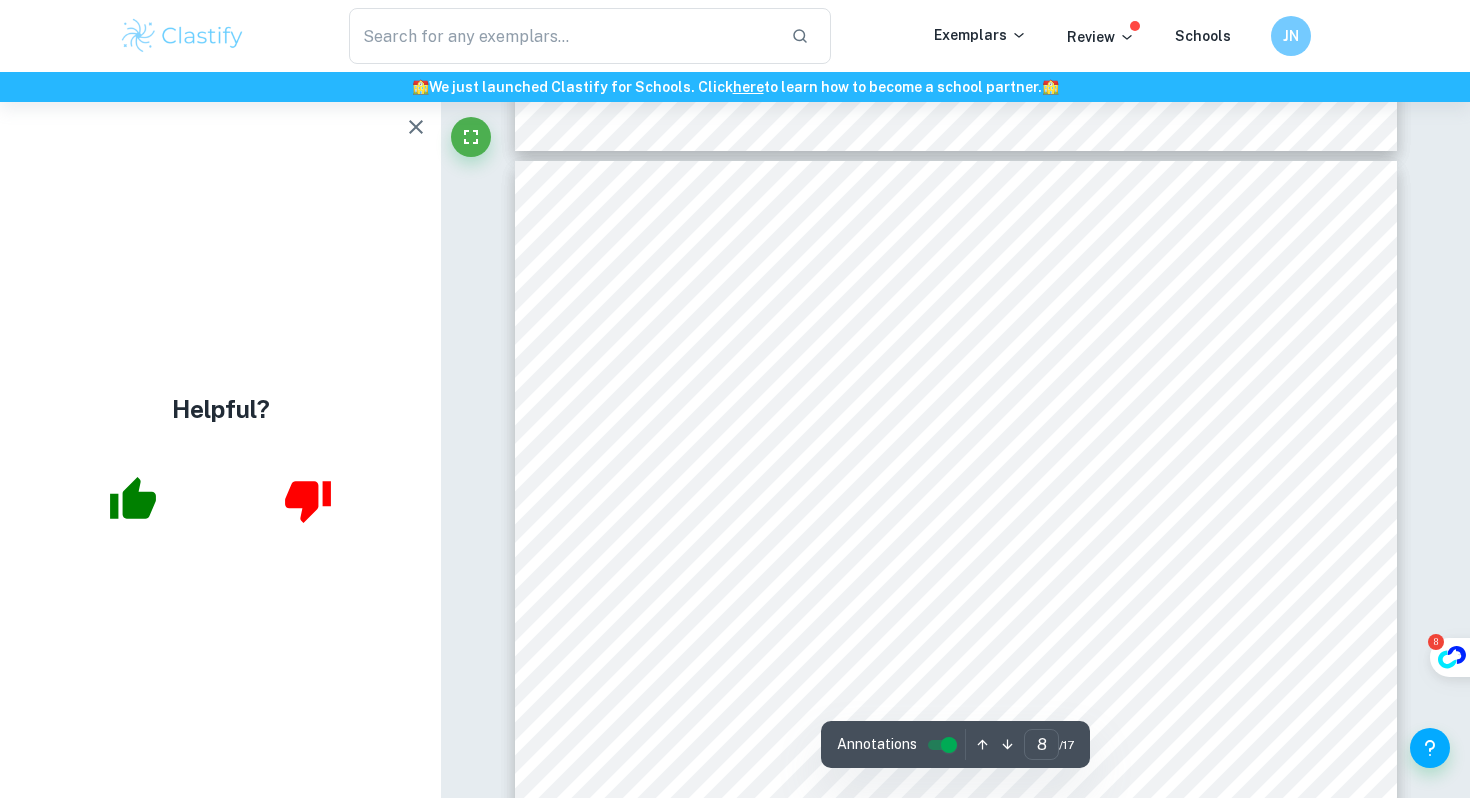 click on "Table N°1" at bounding box center [652, 521] 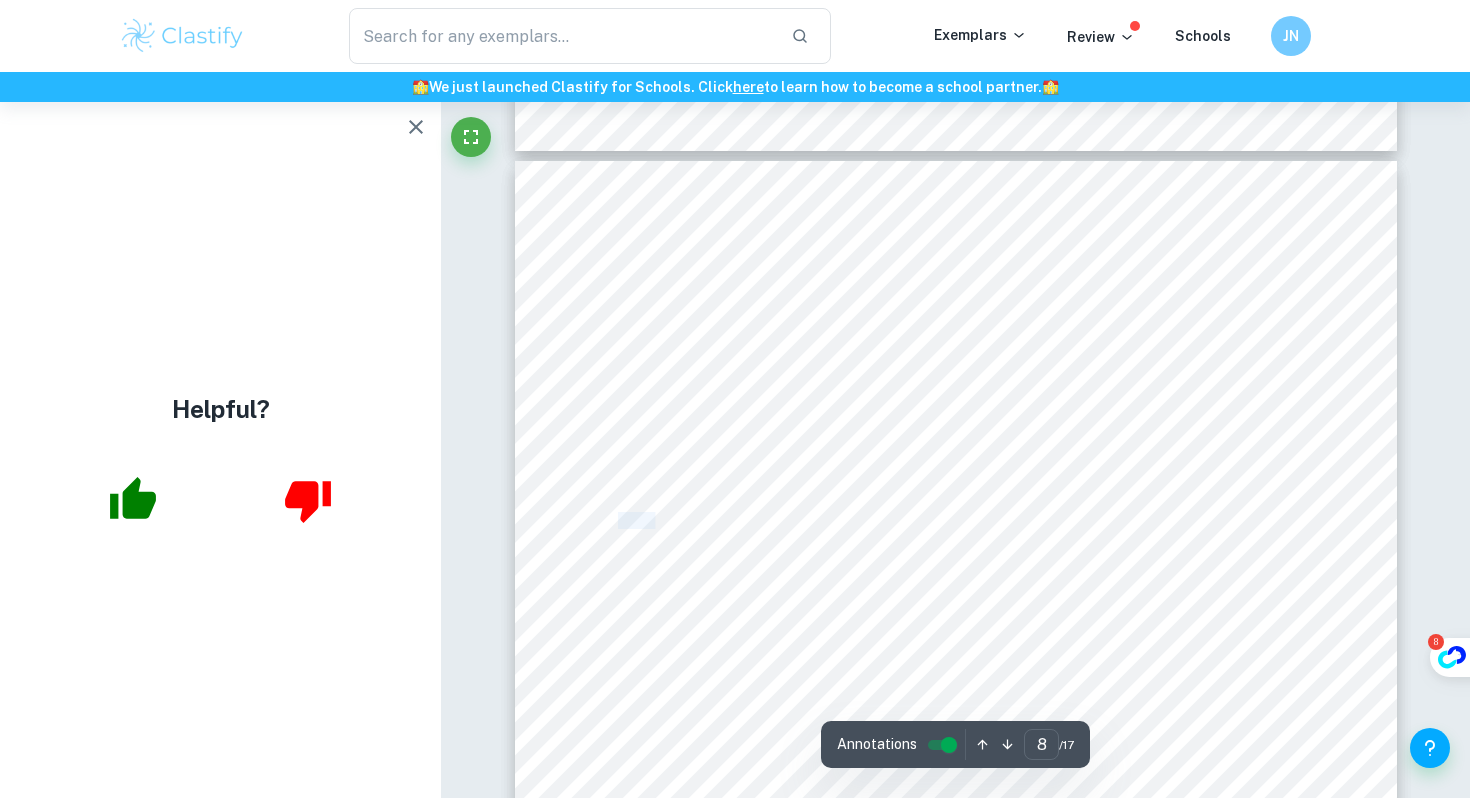 click on "Table N°1" at bounding box center (652, 521) 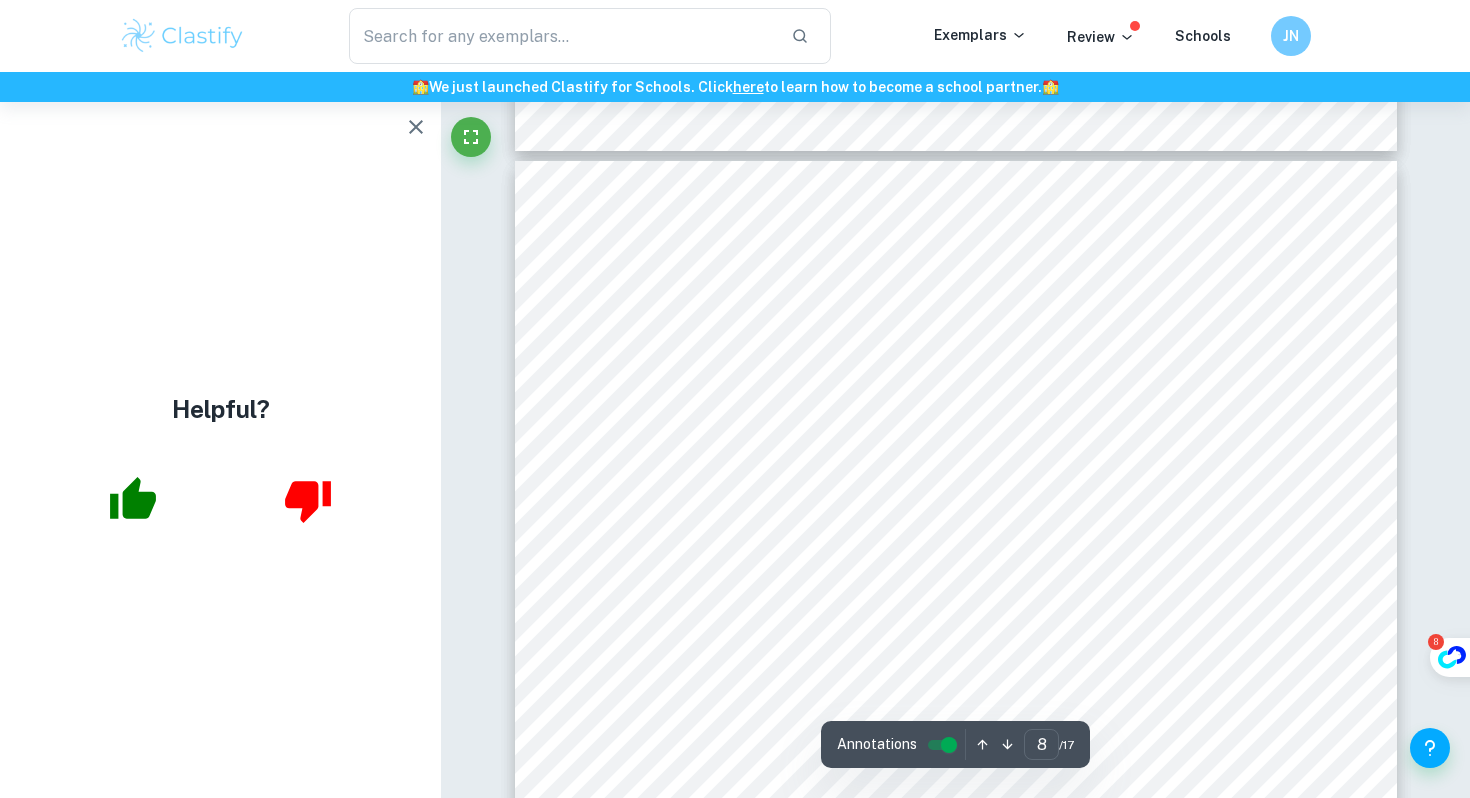 click on "- The mean and standard deviation of the last five words of the list correctly recalled for the" at bounding box center (992, 521) 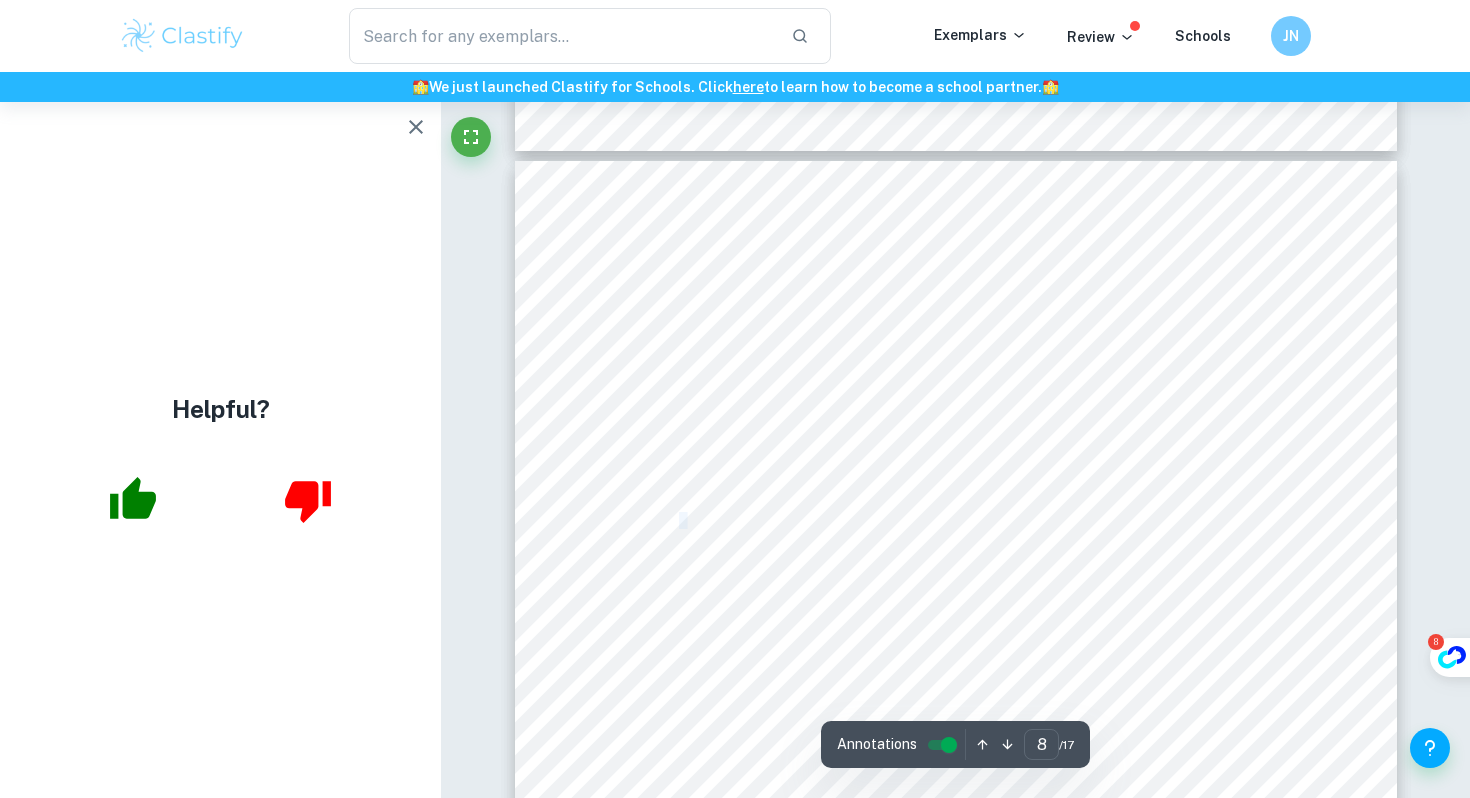 click on "Table N°1" at bounding box center (652, 521) 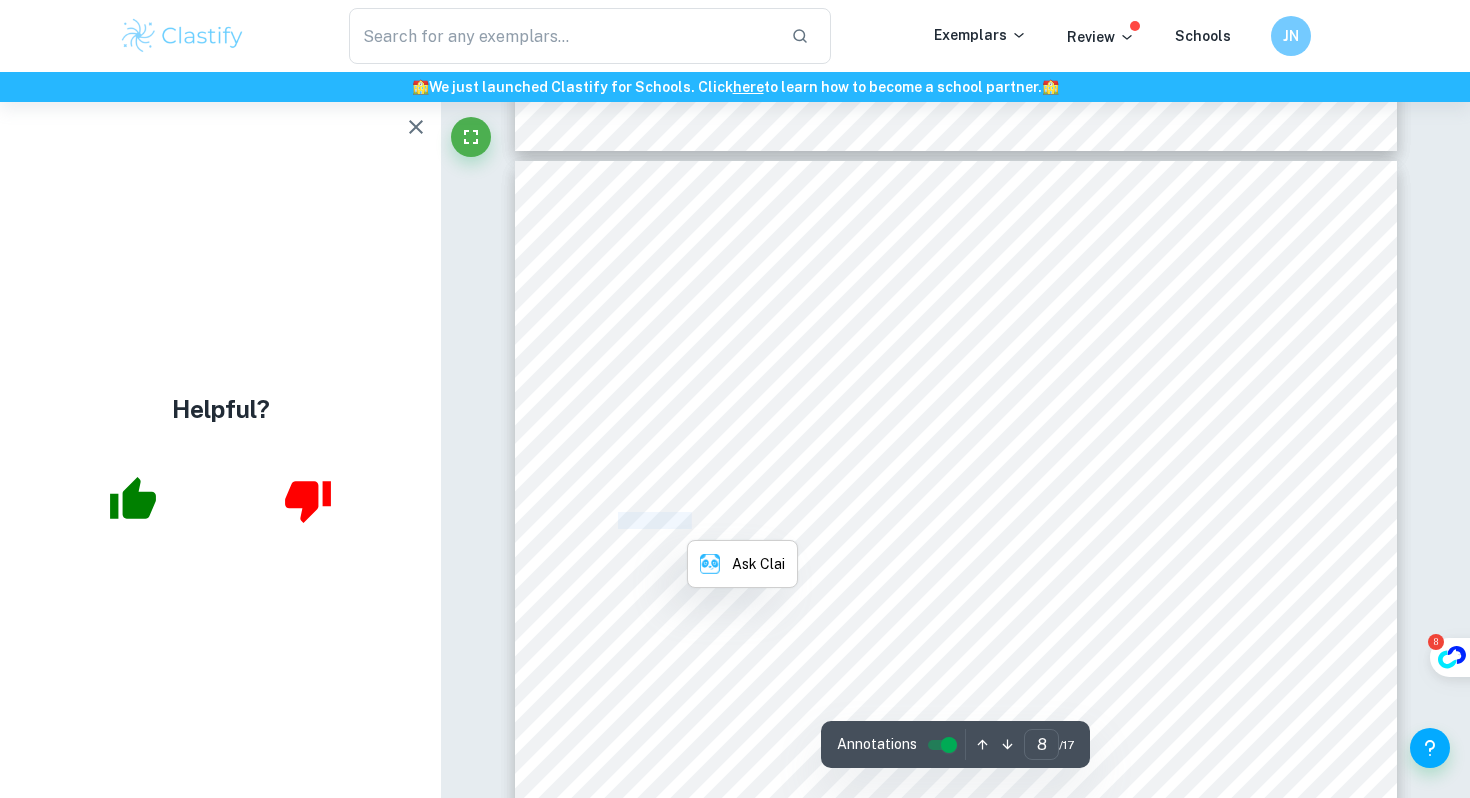 click on "Table N°1" at bounding box center (652, 521) 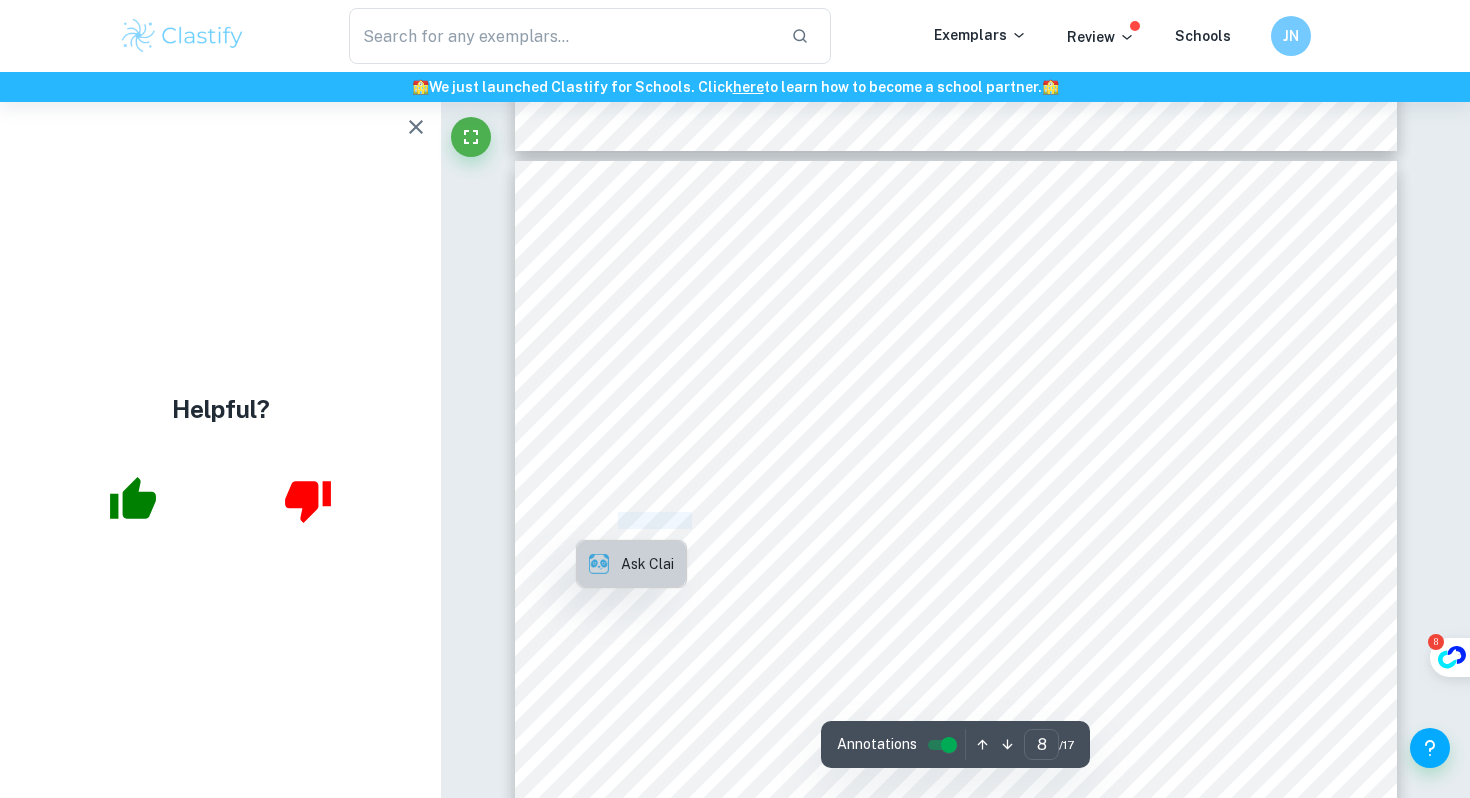 click on "Ask Clai" at bounding box center (647, 564) 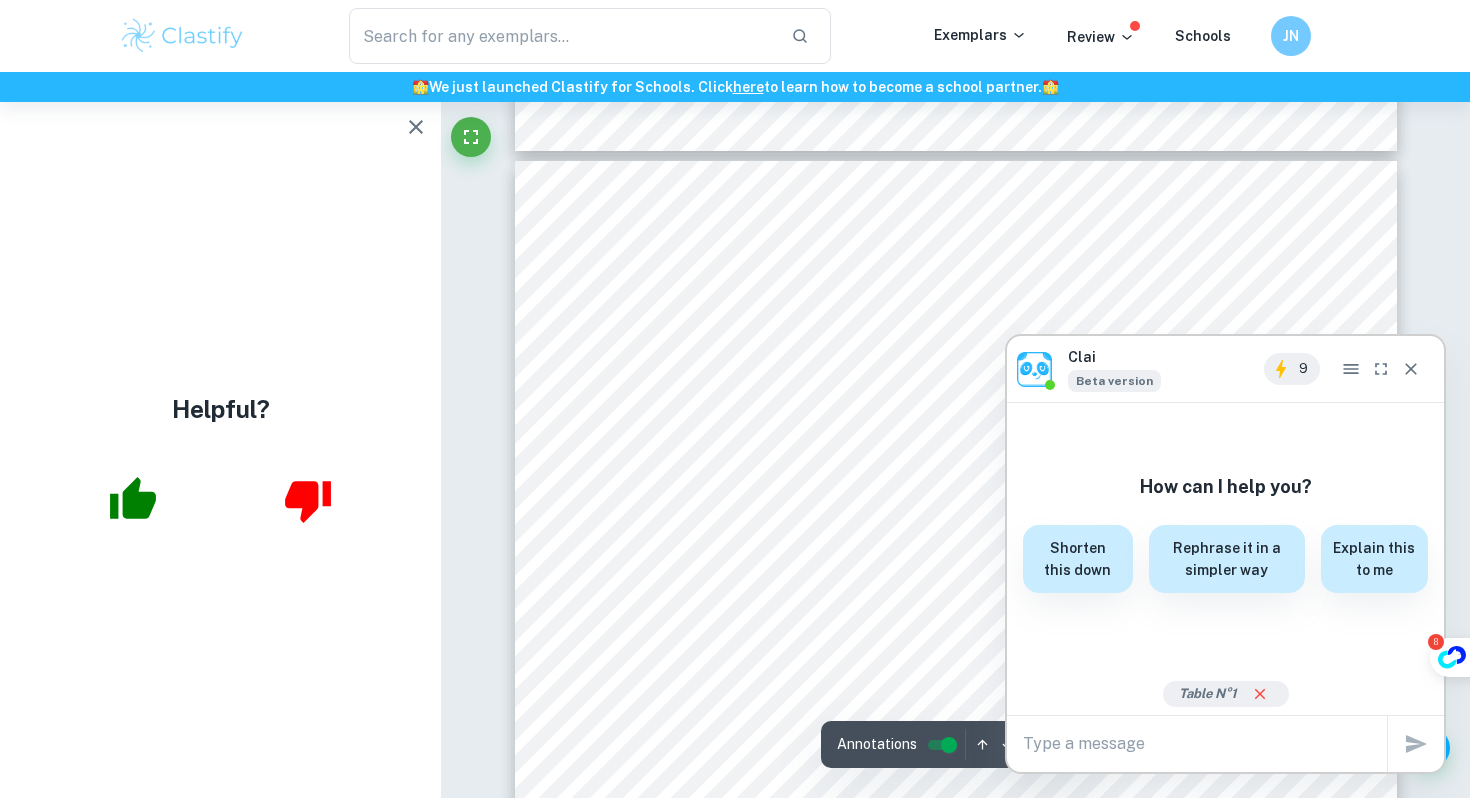 click on "Analysis Since we worked with Ratio data, we chose mean and standard deviation as measures for descriptive statistics. We found the mean numbers and standard deviations of the last five words correctly recalled in the control and experimental groups based on the raw data of all responses ( see Appendix VII ). Table N°1   - The mean and standard deviation of the last five words of the list correctly recalled for the Experimental and Controlled Groups. Controlled Group   (delay)   Experimental Group   (no delay) x    - Mean   2.10   1.30 Ã   - Standard Deviation   1.10   0.67 As viewed in   Table N°1 , the mean number of correct recollections of the last five words of the list was lower by 0.8 words in the Experimental group ( x    = 1.30 ), the one with the 30-second distraction task than in the Control group ( x    = 2.10 ) the one with no distraction or delay time. This aligns with the experimental hypothesis proposed. Analyzing the Standard deviation ( SD ), both groups had high x    8" at bounding box center [956, 731] 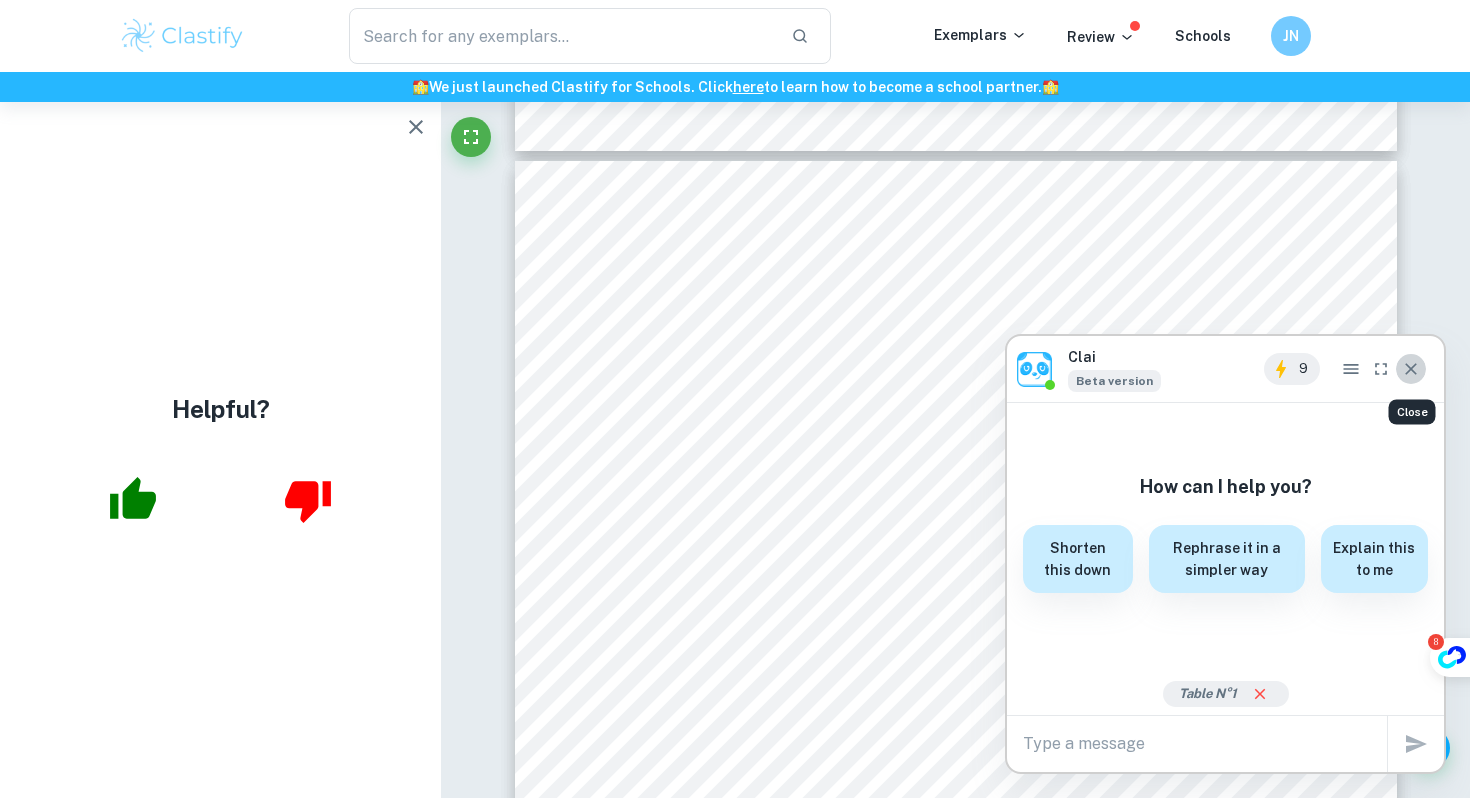 click 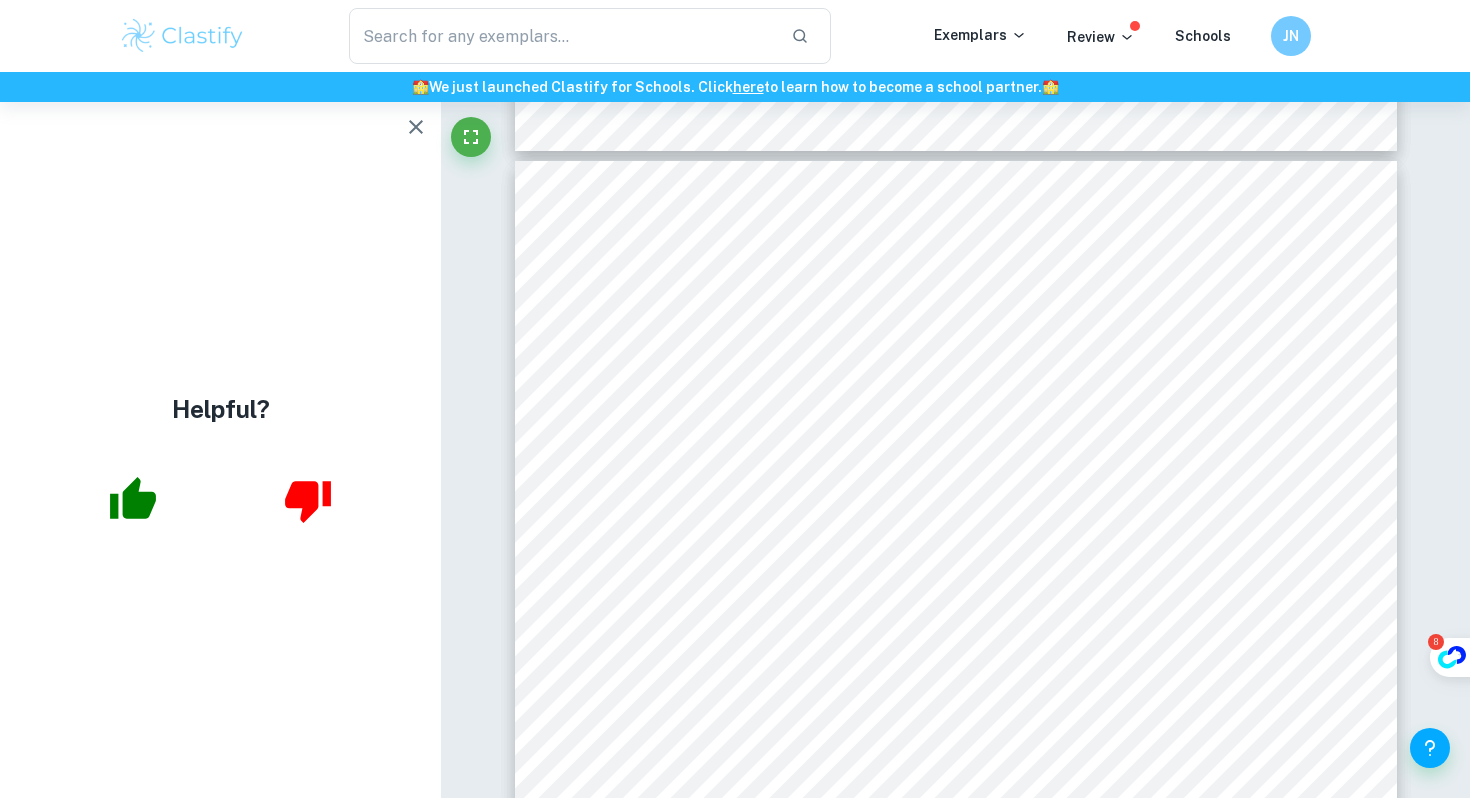 click on "Analysis Since we worked with Ratio data, we chose mean and standard deviation as measures for descriptive statistics. We found the mean numbers and standard deviations of the last five words correctly recalled in the control and experimental groups based on the raw data of all responses ( see Appendix VII ). Table N°1   - The mean and standard deviation of the last five words of the list correctly recalled for the Experimental and Controlled Groups. Controlled Group   (delay)   Experimental Group   (no delay) x    - Mean   2.10   1.30 Ã   - Standard Deviation   1.10   0.67 As viewed in   Table N°1 , the mean number of correct recollections of the last five words of the list was lower by 0.8 words in the Experimental group ( x    = 1.30 ), the one with the 30-second distraction task than in the Control group ( x    = 2.10 ) the one with no distraction or delay time. This aligns with the experimental hypothesis proposed. Analyzing the Standard deviation ( SD ), both groups had high x    8" at bounding box center (956, 731) 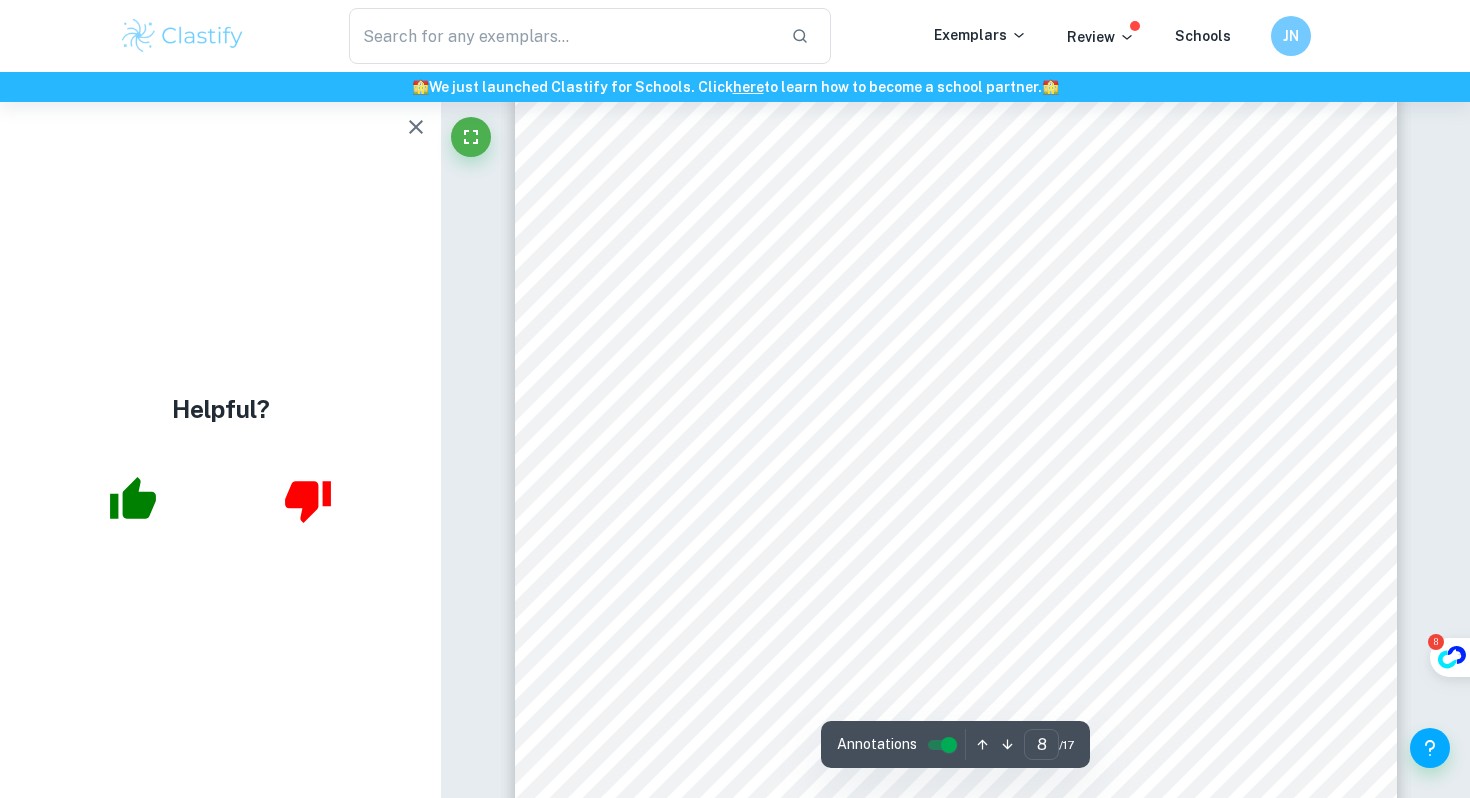 scroll, scrollTop: 8544, scrollLeft: 0, axis: vertical 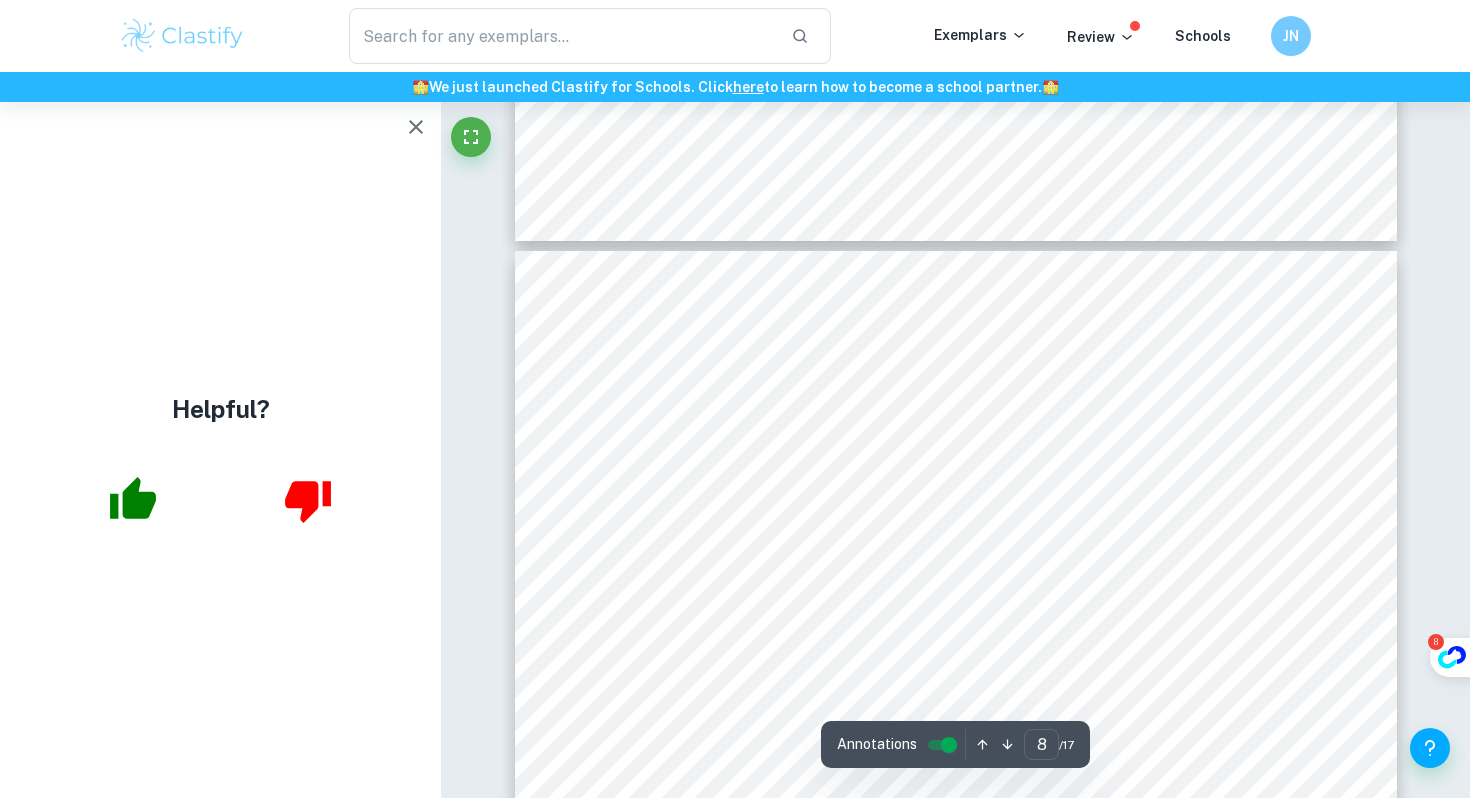type on "9" 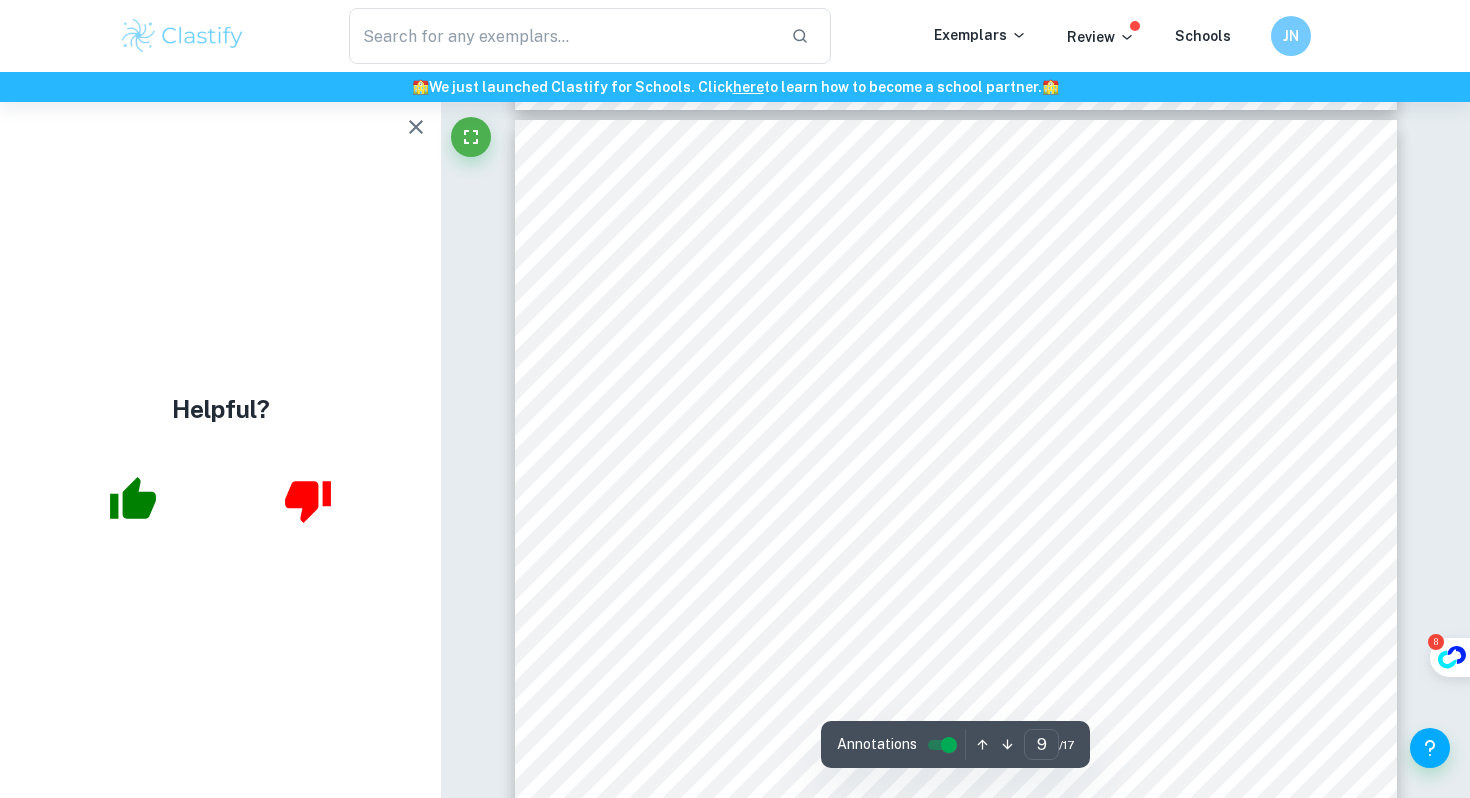 scroll, scrollTop: 9357, scrollLeft: 0, axis: vertical 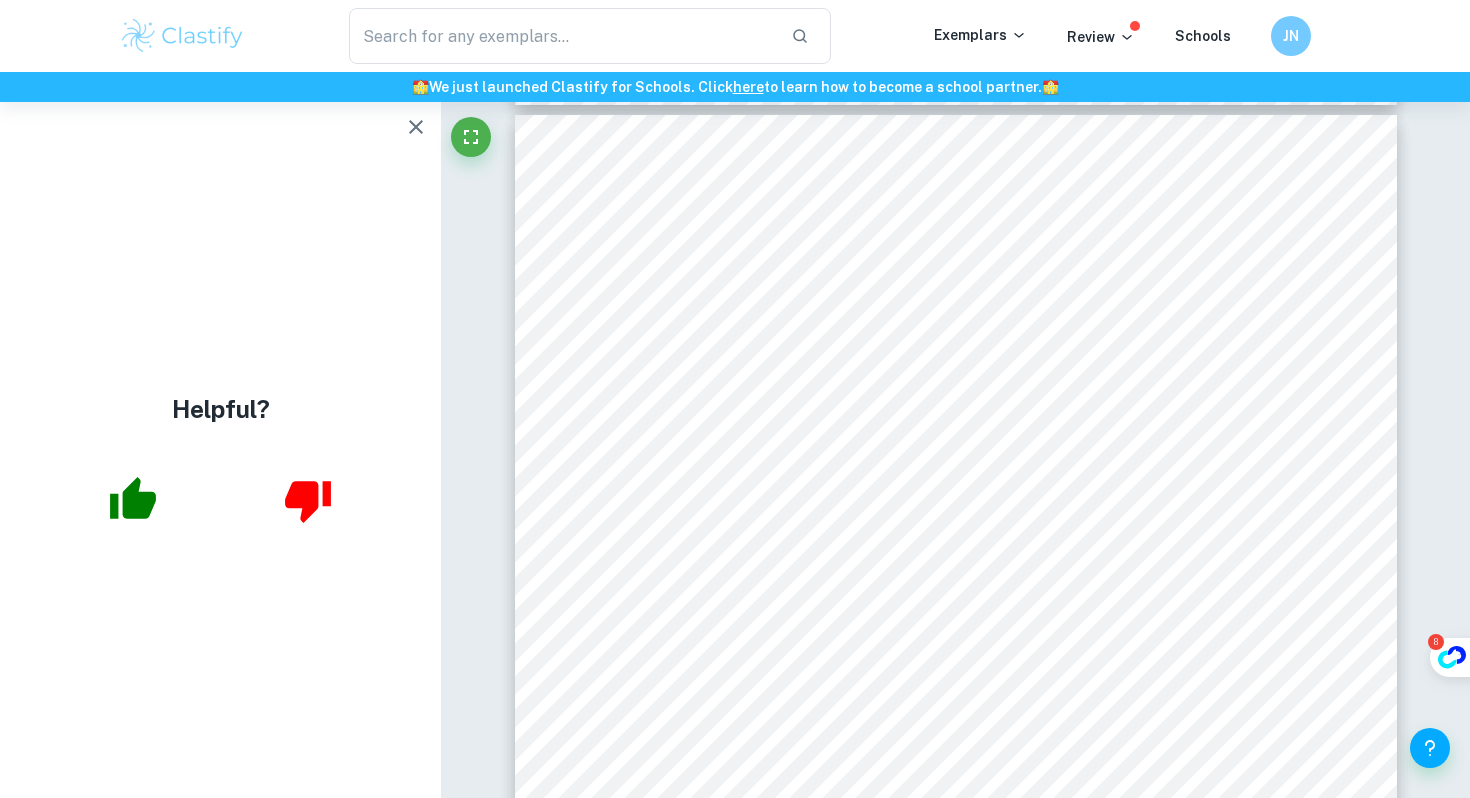 click on "Graph N°1   - Graph showing the mean number and standard deviation of the five last words of the list correctly recalled for the experimental and control groups The Mann-Whitney U test was used as an inferential statistical test to evaluate the significance of the differences in the distributions between the Experimental and Control groups. We, therefore, converted our ratio data into ordinal data through ranking. This test was selected because our data involved independent samples with ordinal data. The P(1) value calculated was 0.0708   (see Appendix VIII for calculation).   Since the P(1) value is bigger than the critical P(1) value of 0.05, we retain our   null hypothesis (H 0 ) . In this way, there was no significant difference in the number of words recalled from the last five of the list between the group experiencing a 30-second delay time and the group with an immediate recall. 9" at bounding box center (956, 685) 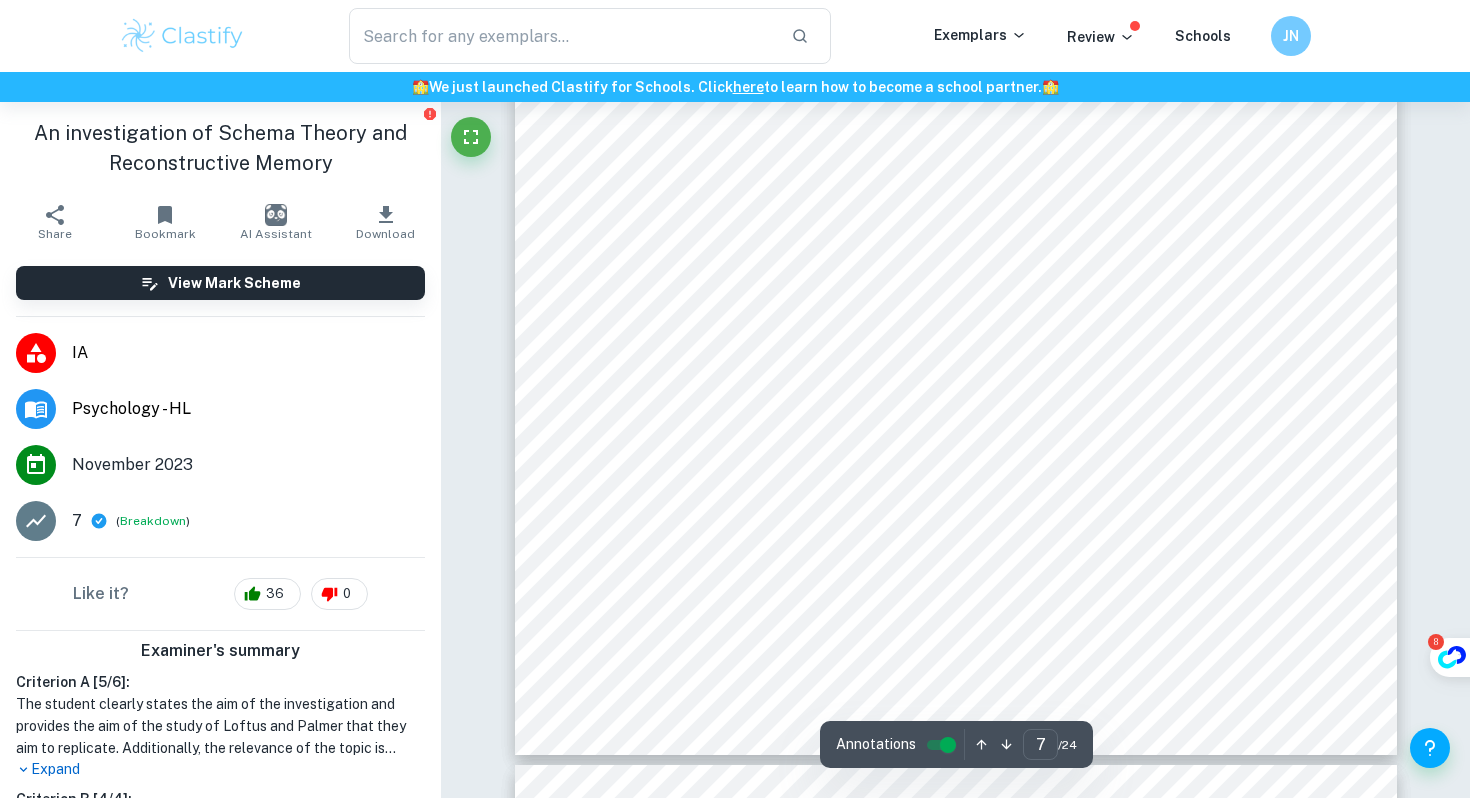 scroll, scrollTop: 7445, scrollLeft: 0, axis: vertical 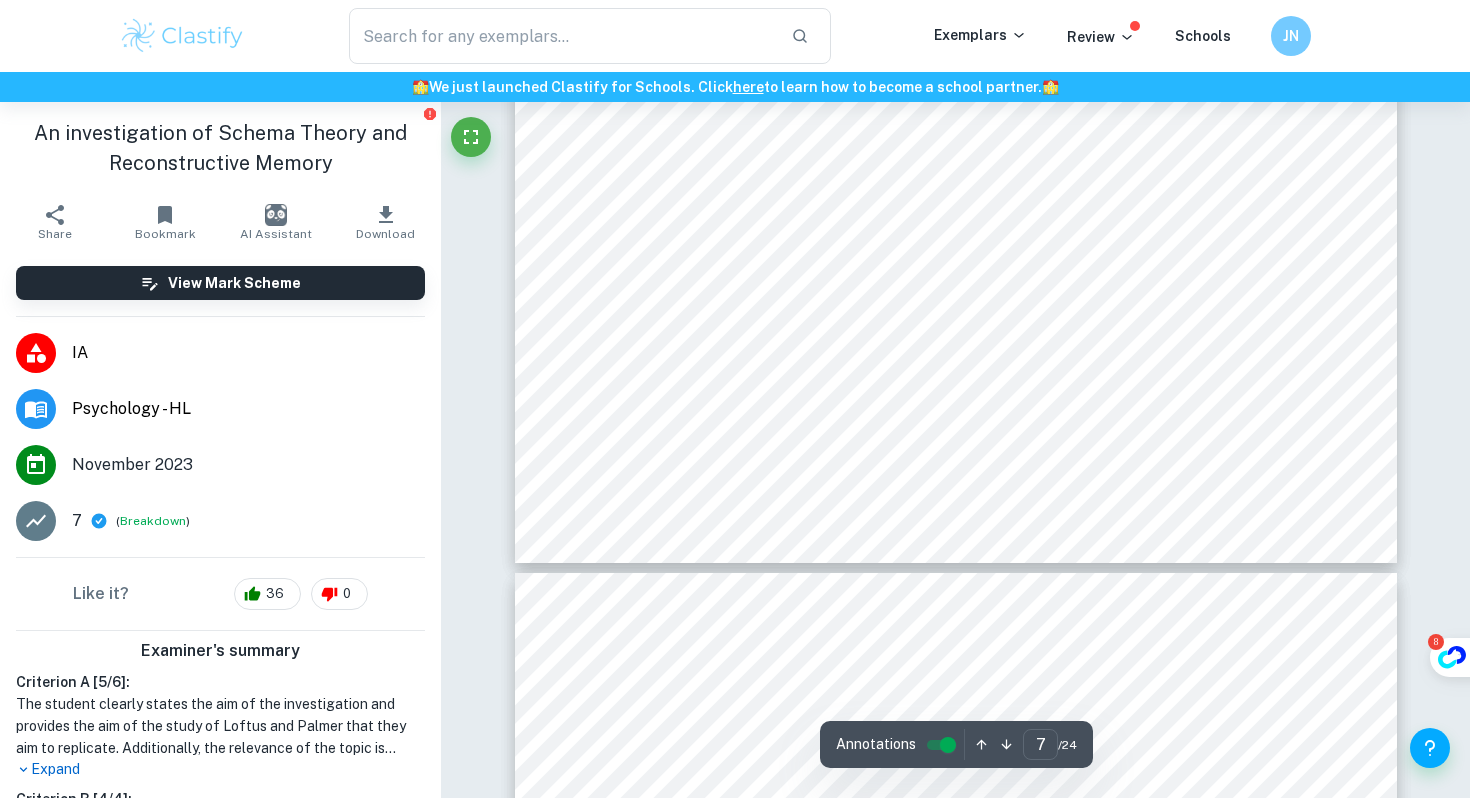 type on "8" 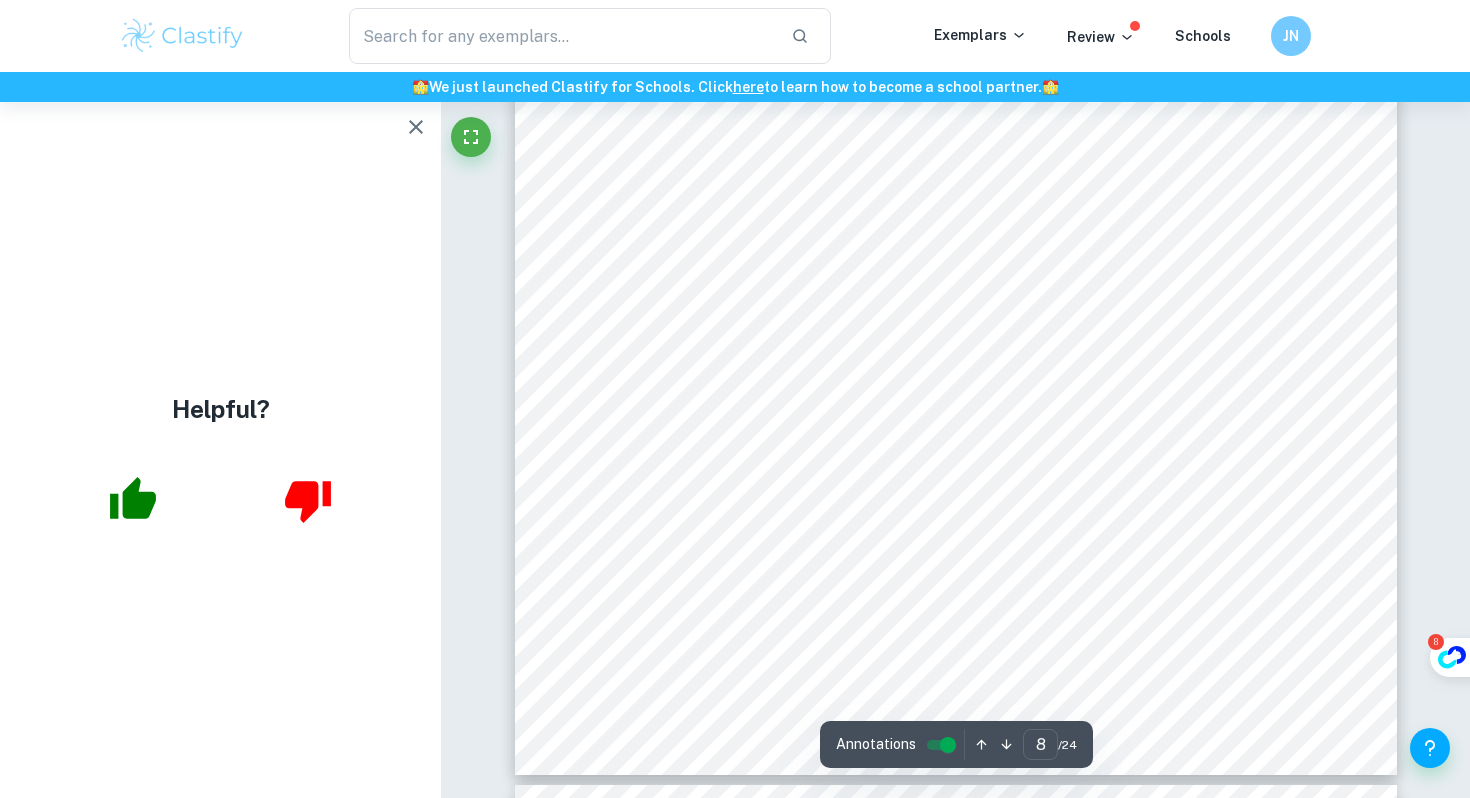 scroll, scrollTop: 8689, scrollLeft: 0, axis: vertical 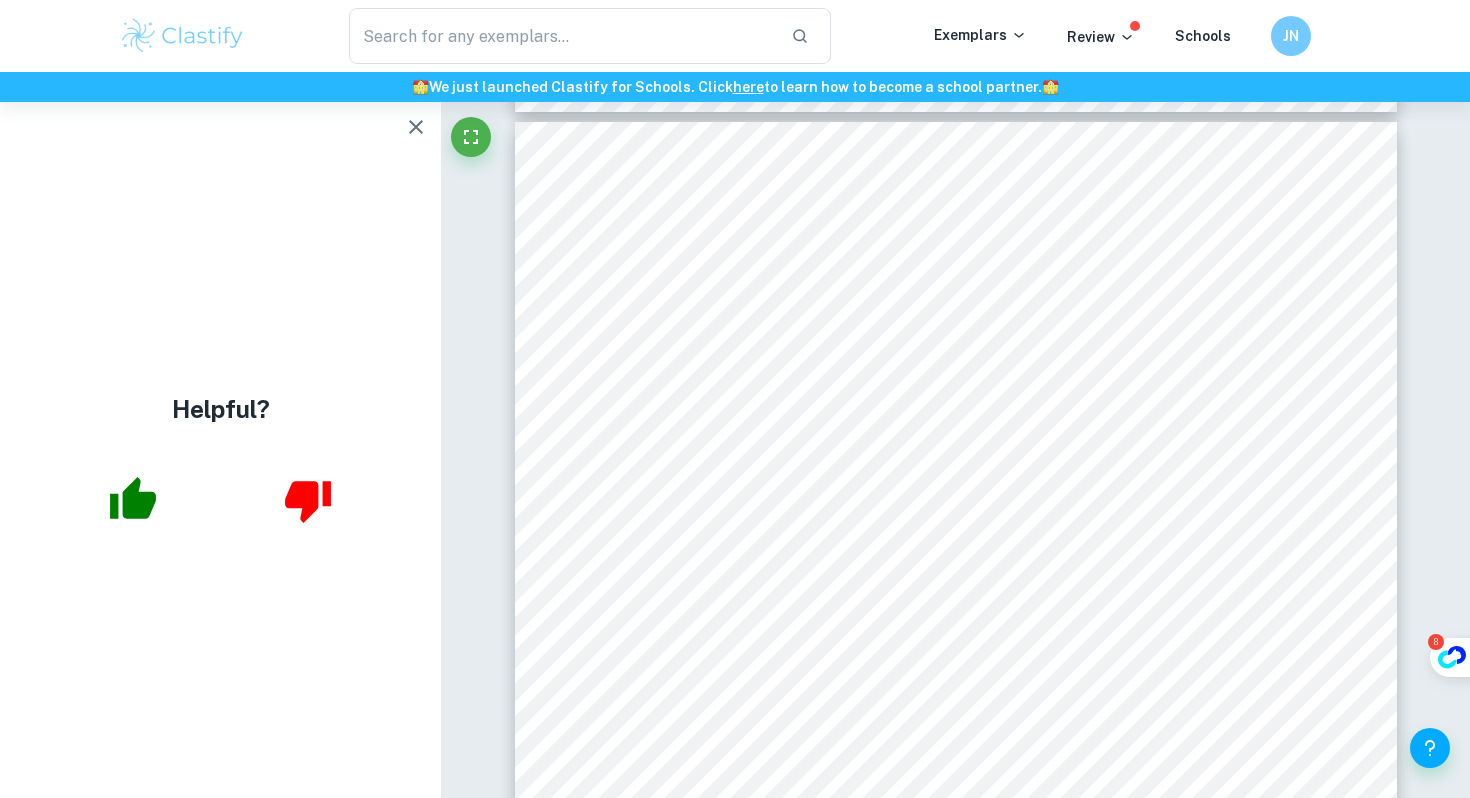 click on "Figure 1 indicates that the <contacted= condition estimated a mean speed of 28.5 mph while the <smashed= condition estimated a mean speed of 53 mph.   There is a difference of 25.5 mph between both conditions, indicating higher speed estimates in the <smashed= condition. This implies that different verb intensities activate different schemas that appear to have influence over memory, as visually illustrated by Figure 2. Moreover, the standard deviation for the <contacted= condition was 9.14   compared to 7.74 for the   <smashed=   condition.   This   variability highlights greater dispersion in the <contacted= condition than the <smashed=condition, hinting at potential variability in how schemas impact memory across individuals. 8" at bounding box center [956, 692] 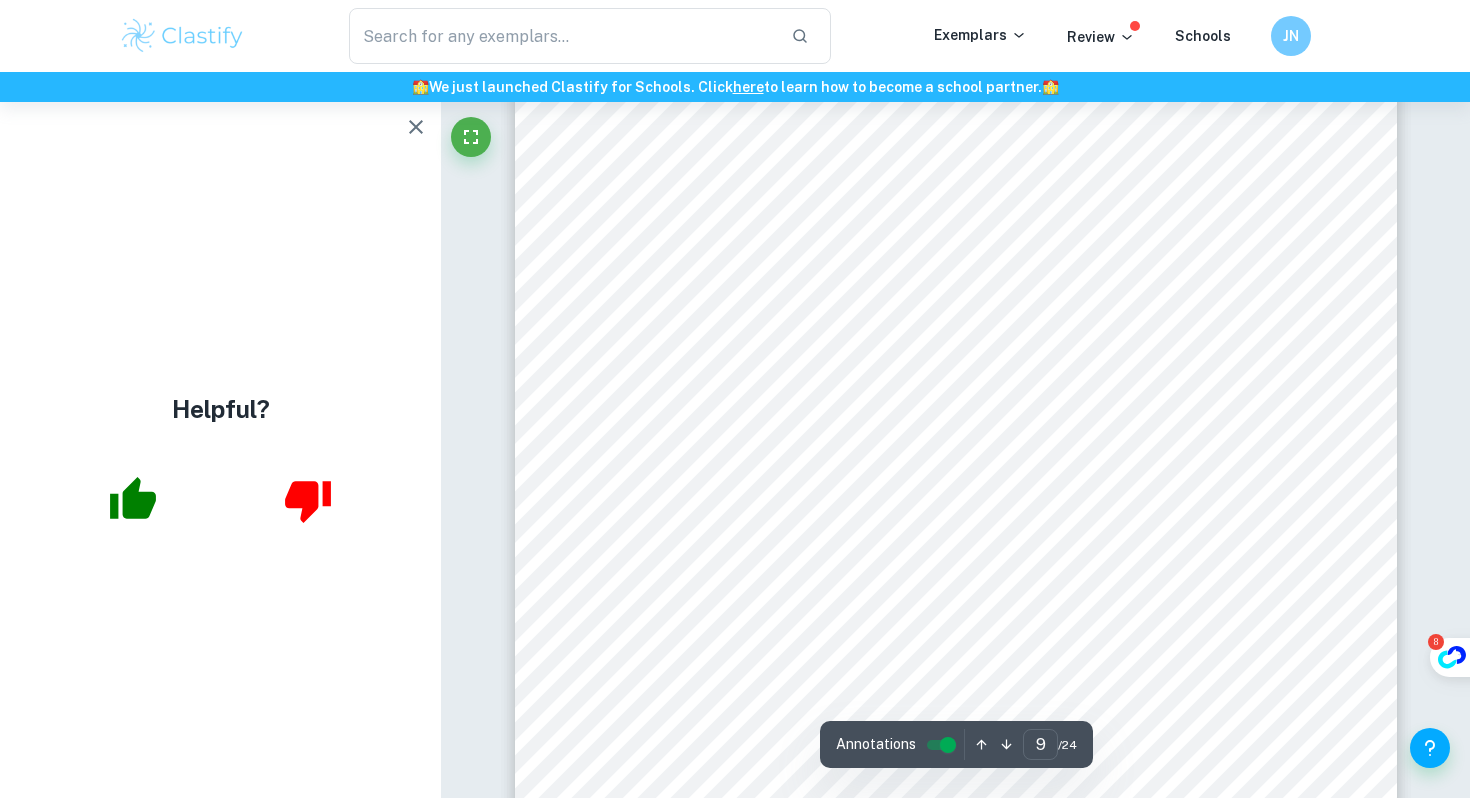 scroll, scrollTop: 9604, scrollLeft: 0, axis: vertical 